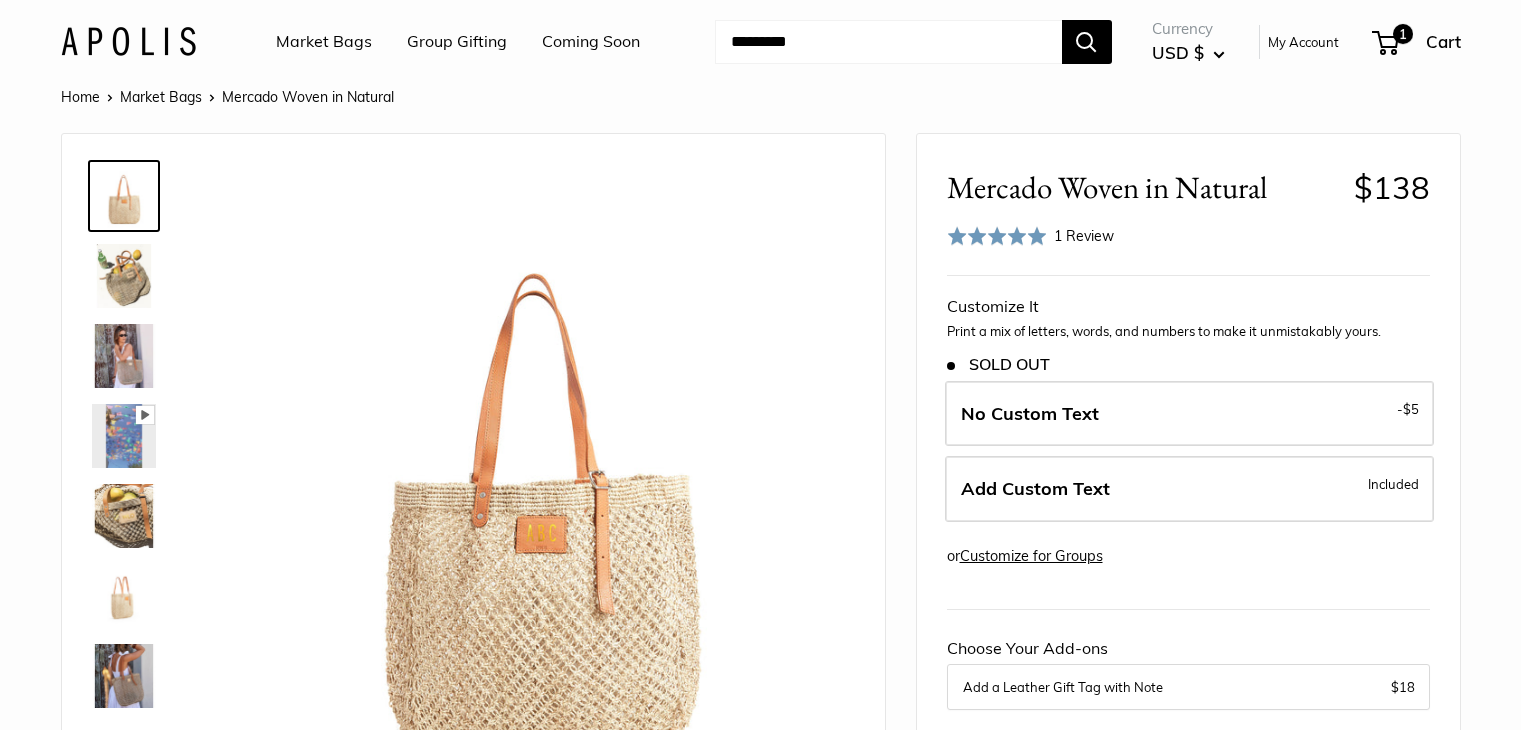 scroll, scrollTop: 0, scrollLeft: 0, axis: both 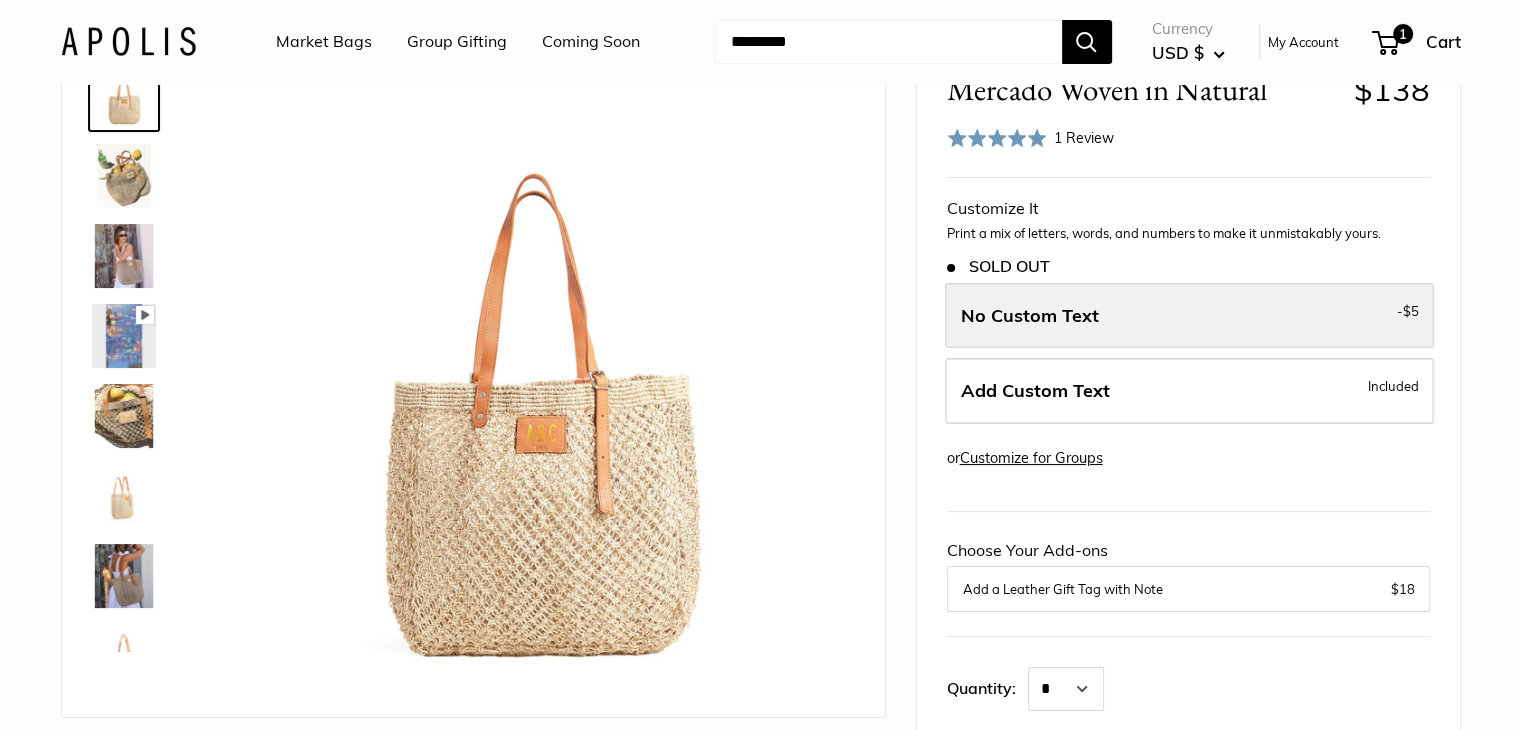 click on "No Custom Text" at bounding box center (1030, 315) 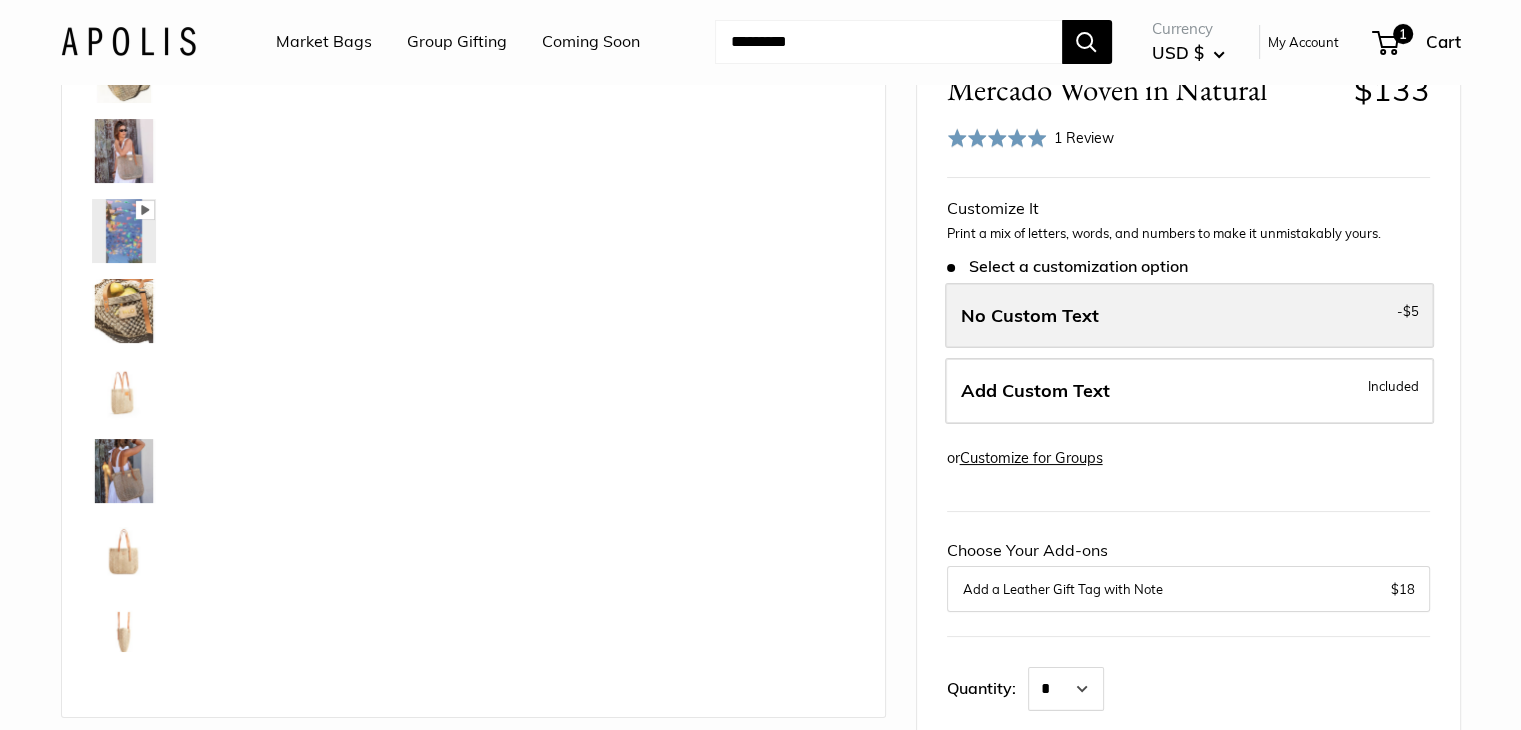 scroll, scrollTop: 288, scrollLeft: 0, axis: vertical 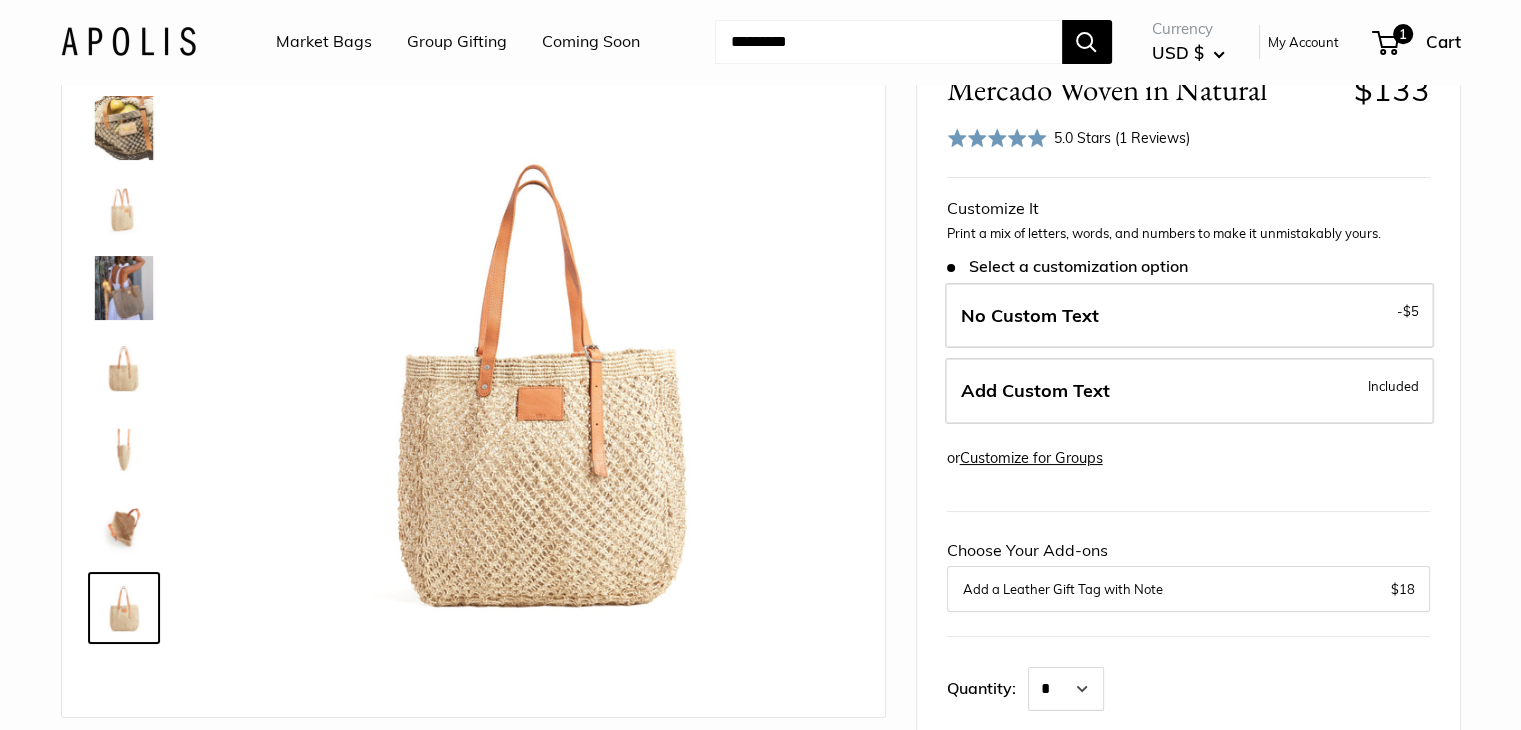 click on "Add Custom Text
Included" at bounding box center [1189, 391] 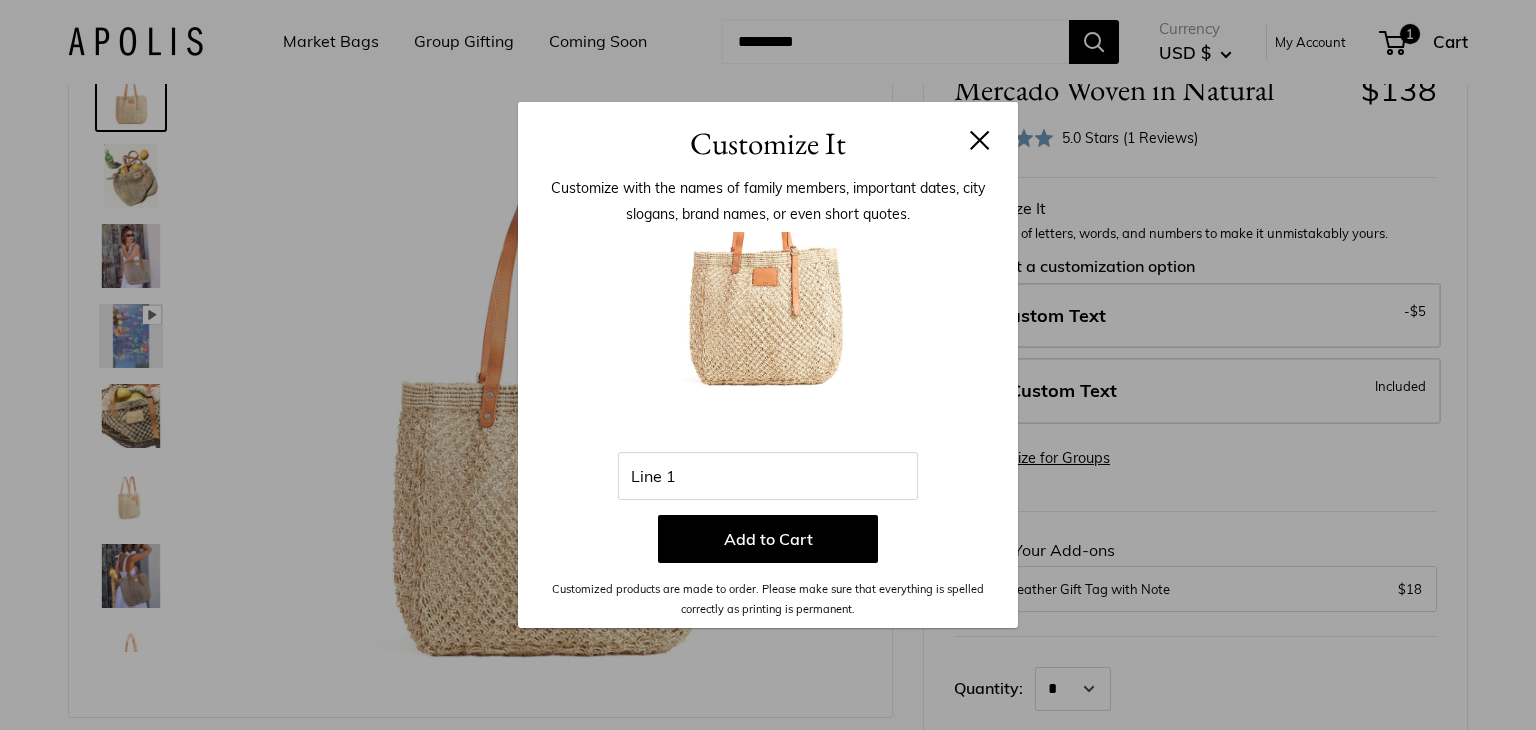 click at bounding box center (980, 140) 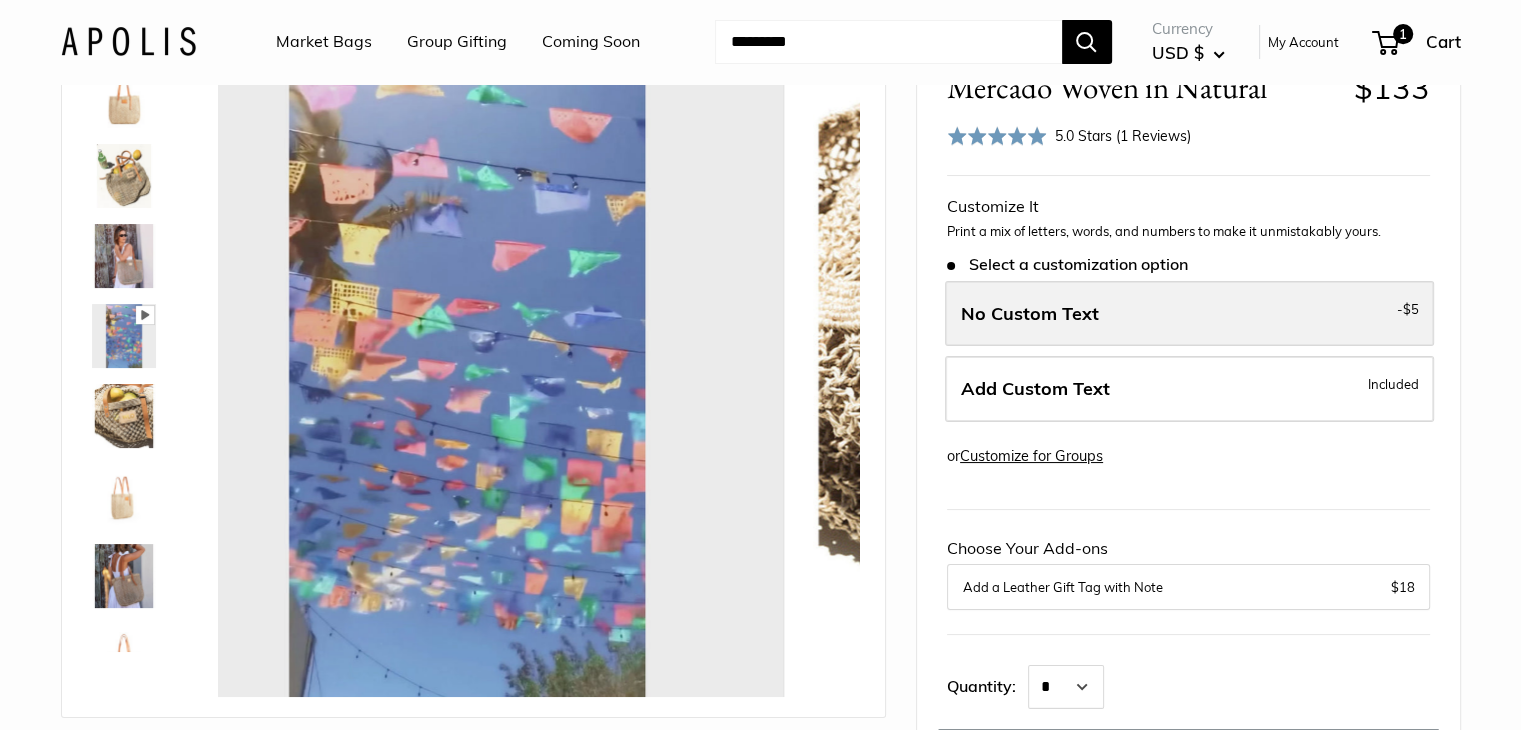scroll, scrollTop: 600, scrollLeft: 0, axis: vertical 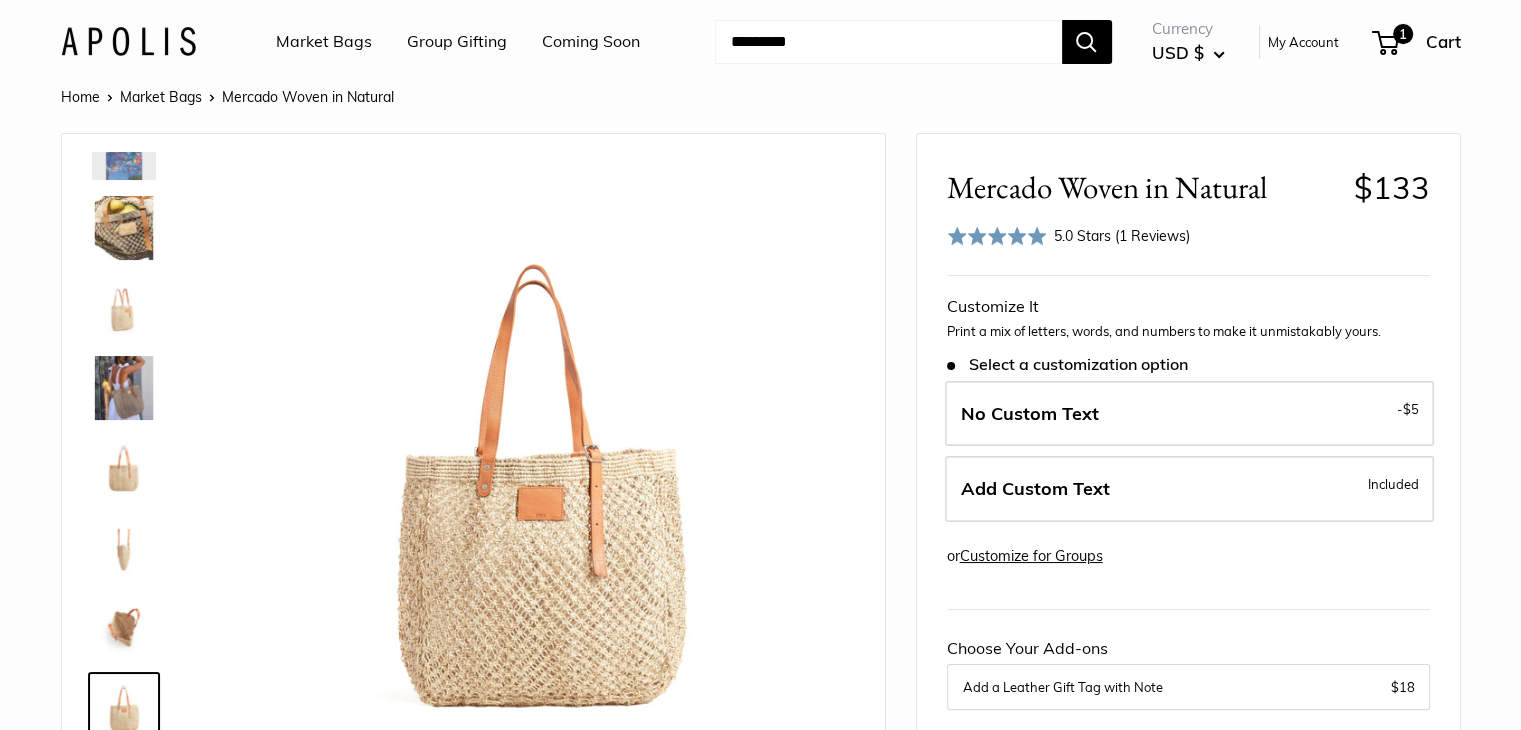 click on "Mercado Woven in Natural" at bounding box center (1143, 187) 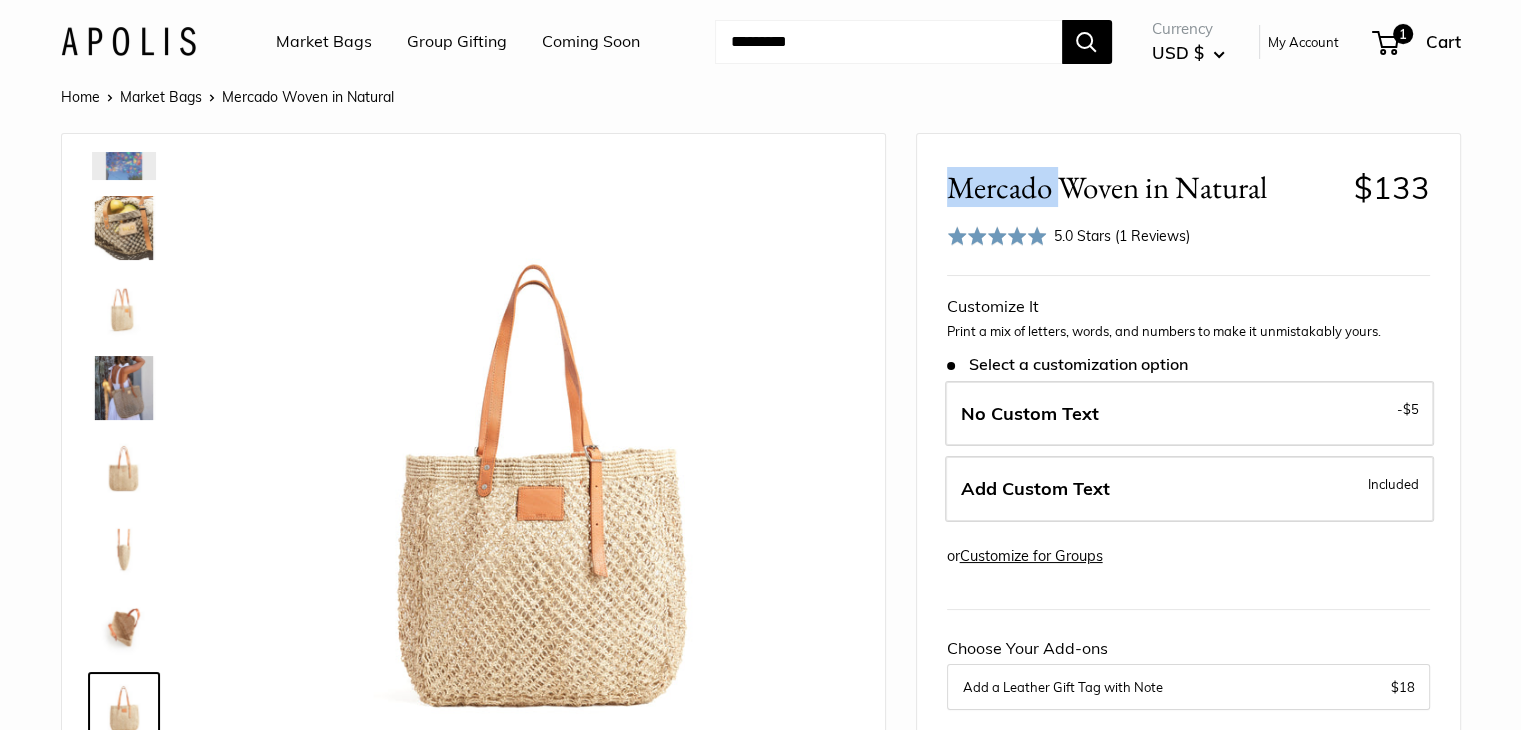 click on "Mercado Woven in Natural" at bounding box center (1143, 187) 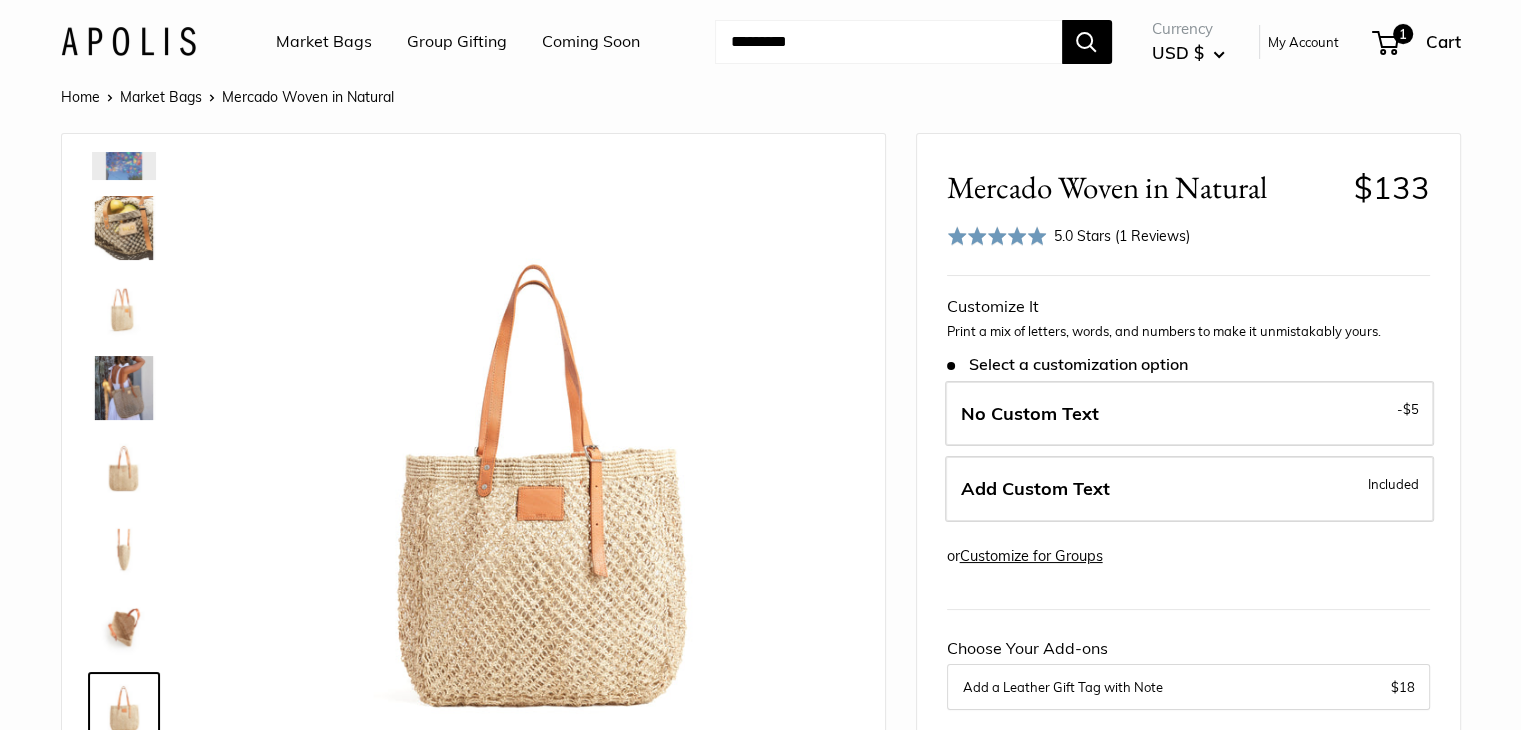 click at bounding box center [888, 42] 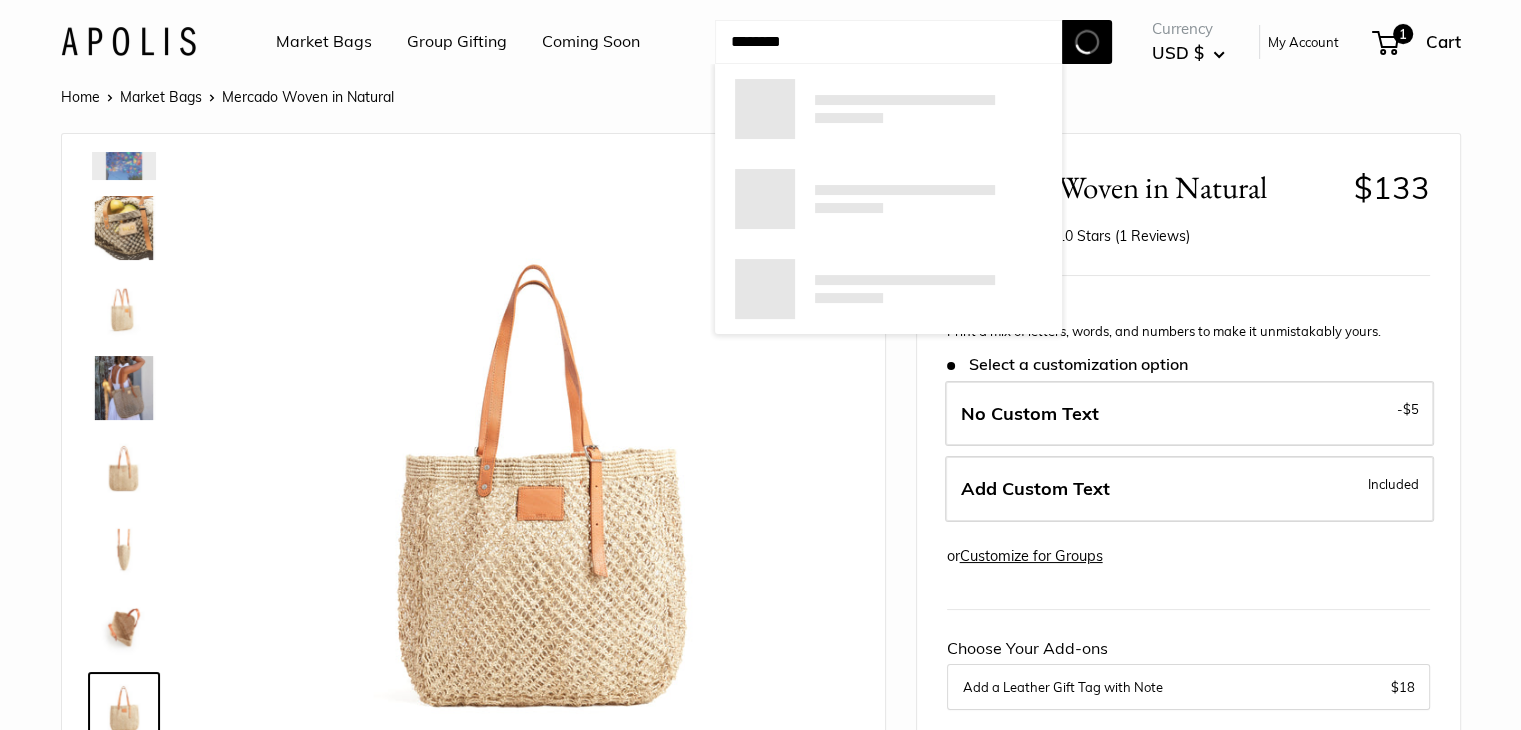 type on "*******" 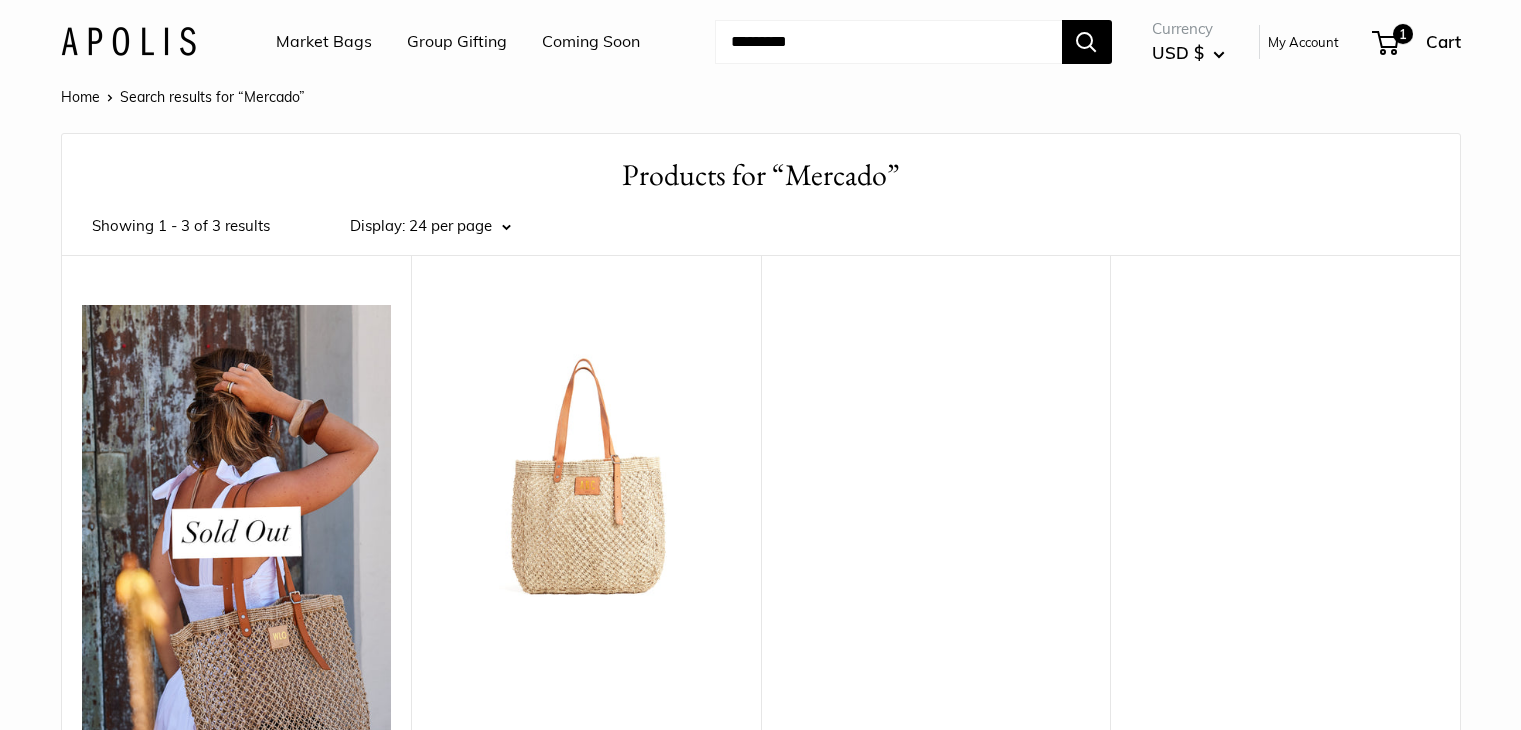 scroll, scrollTop: 0, scrollLeft: 0, axis: both 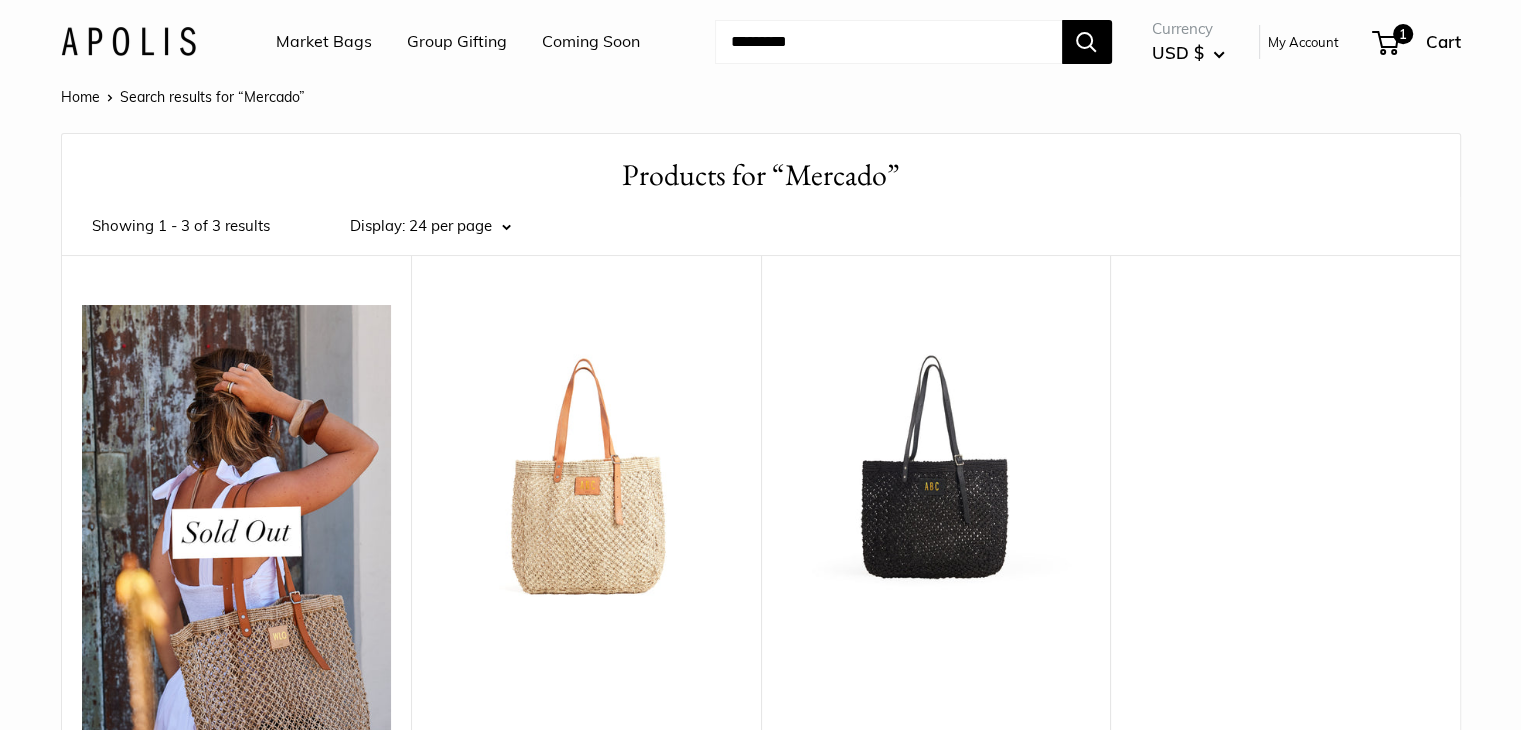 click on "Market Bags" at bounding box center (324, 42) 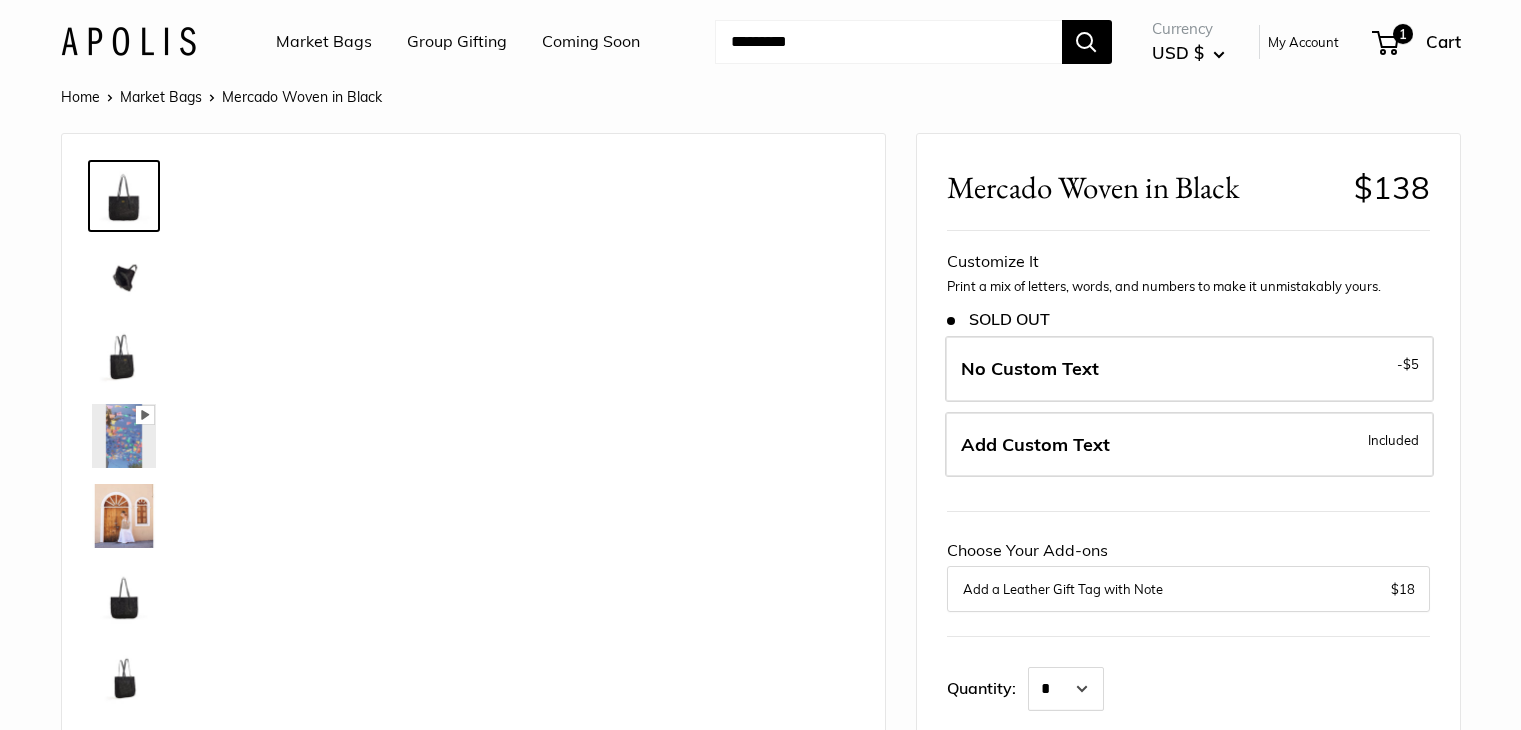 scroll, scrollTop: 0, scrollLeft: 0, axis: both 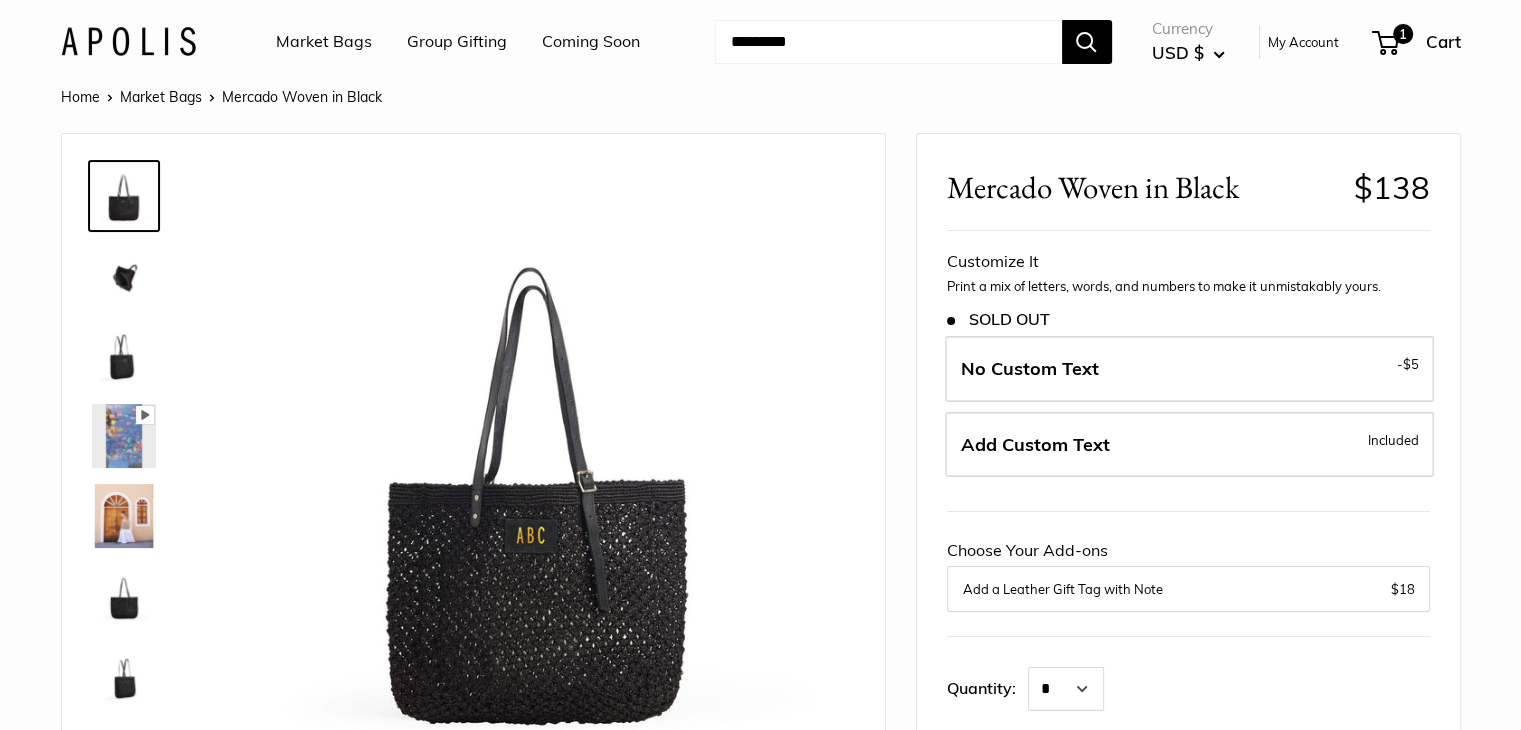 click at bounding box center [888, 42] 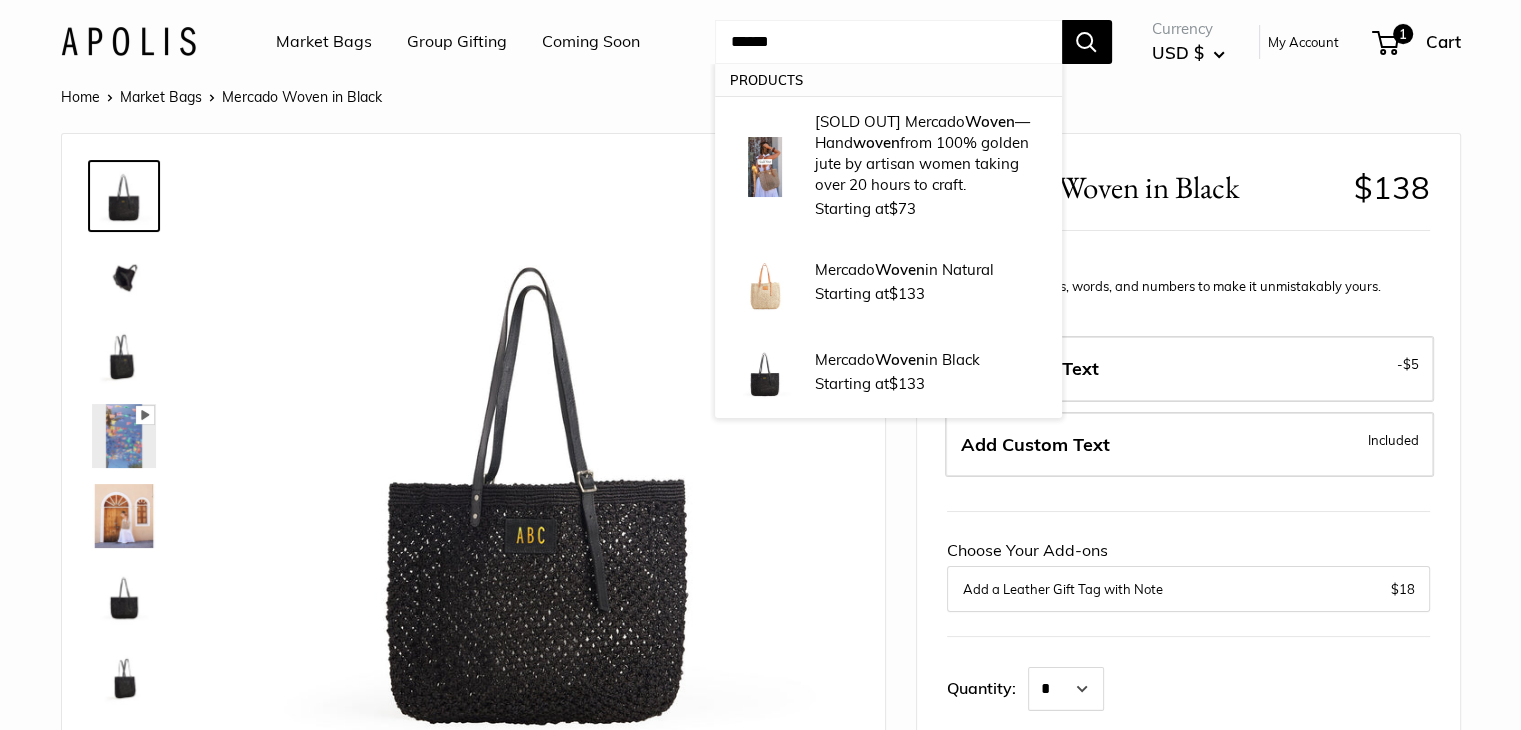 type on "*****" 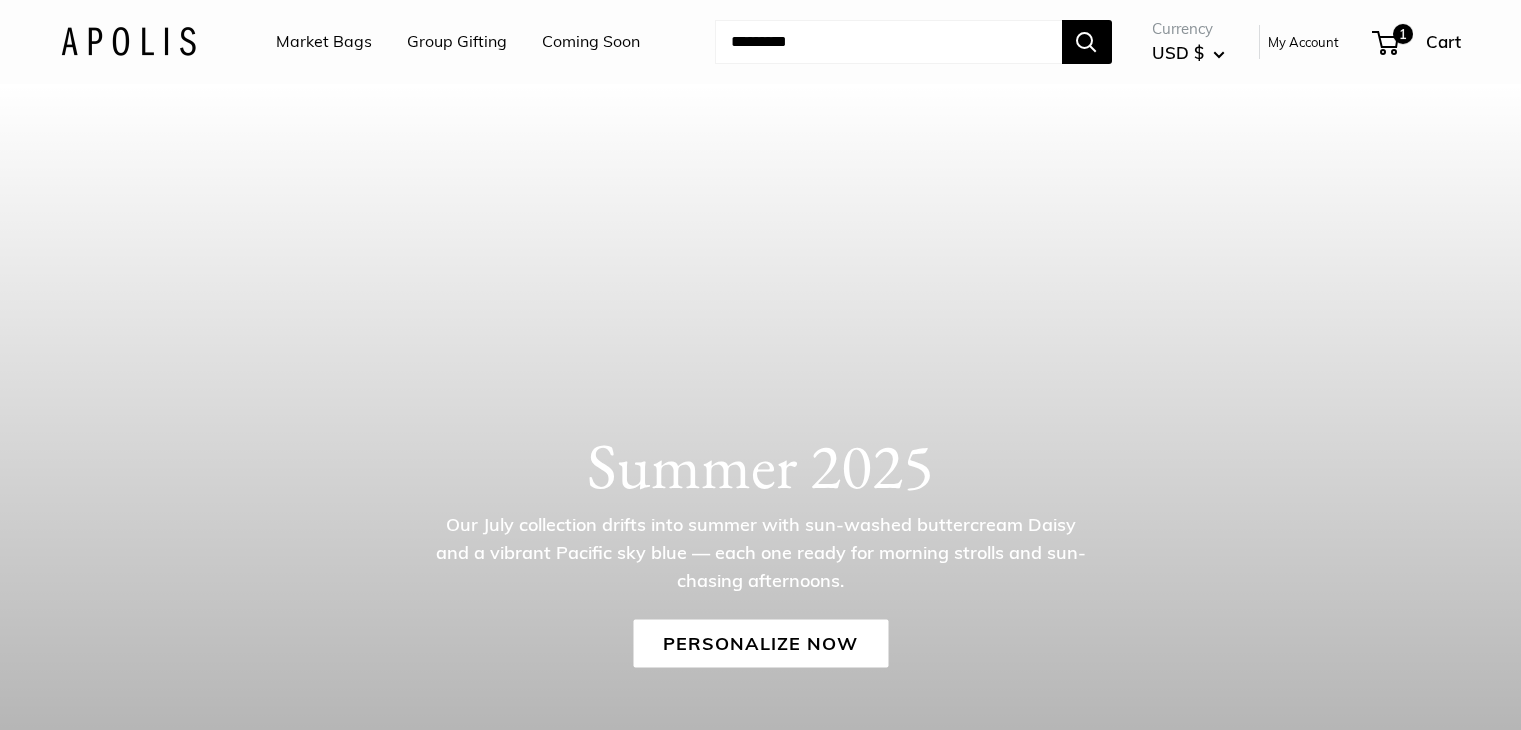 scroll, scrollTop: 0, scrollLeft: 0, axis: both 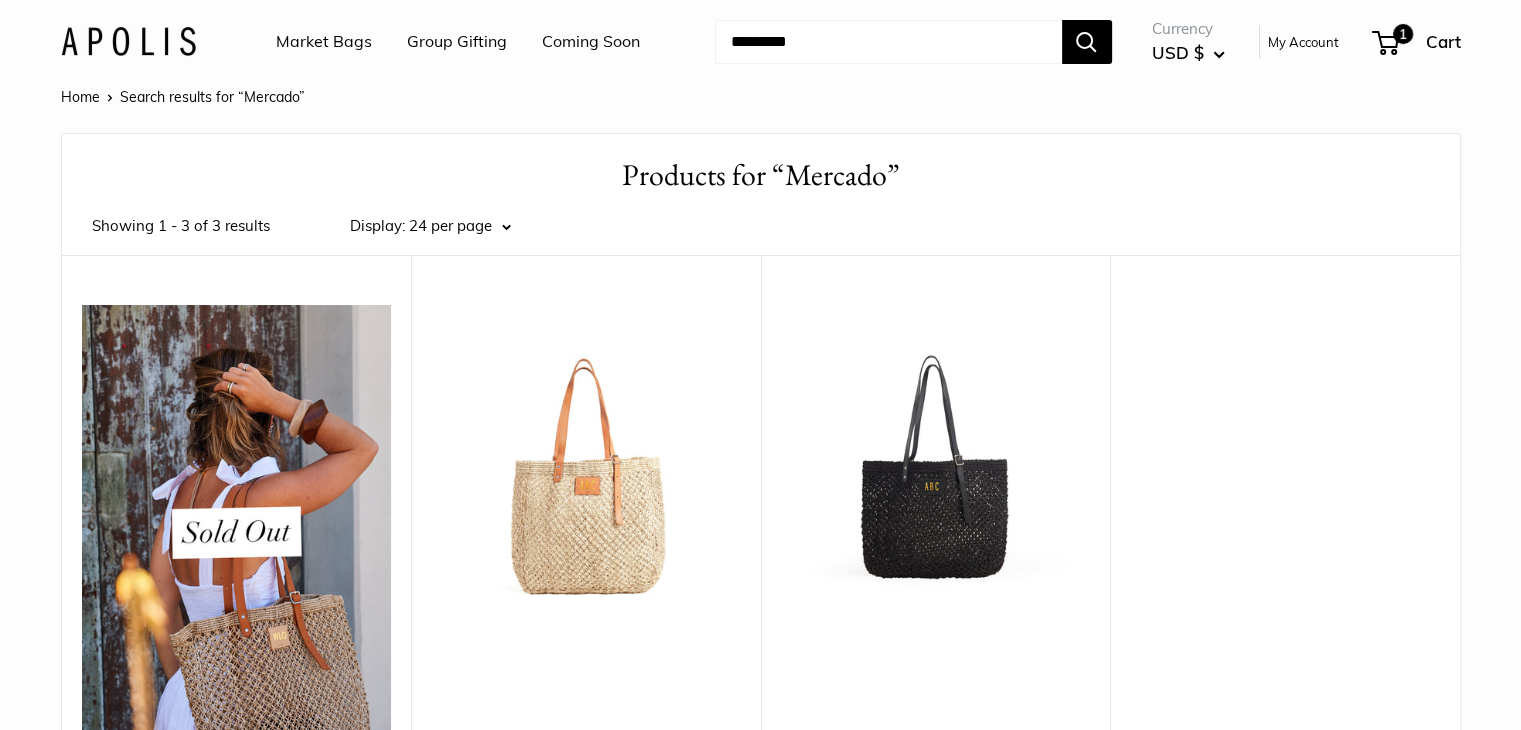 click at bounding box center [0, 0] 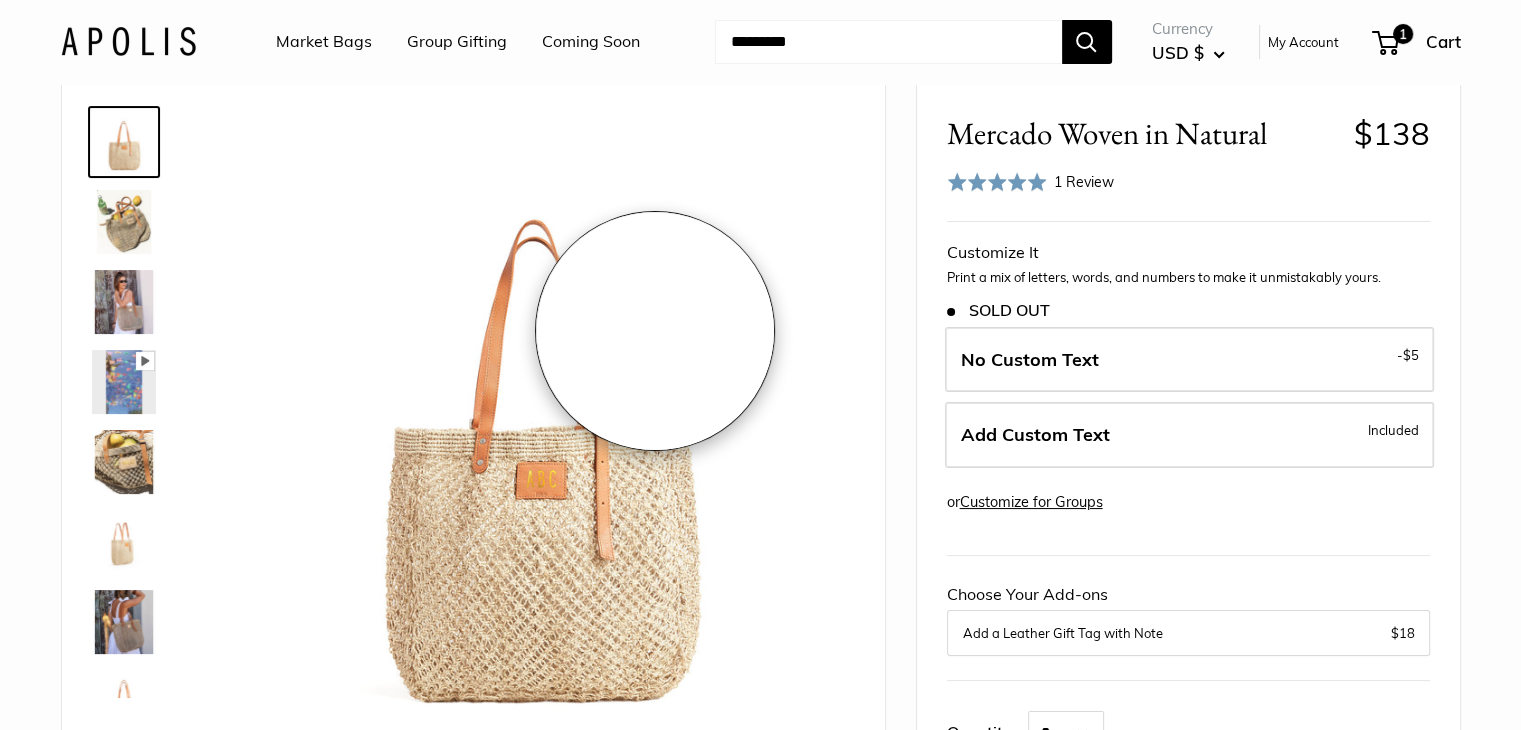 scroll, scrollTop: 100, scrollLeft: 0, axis: vertical 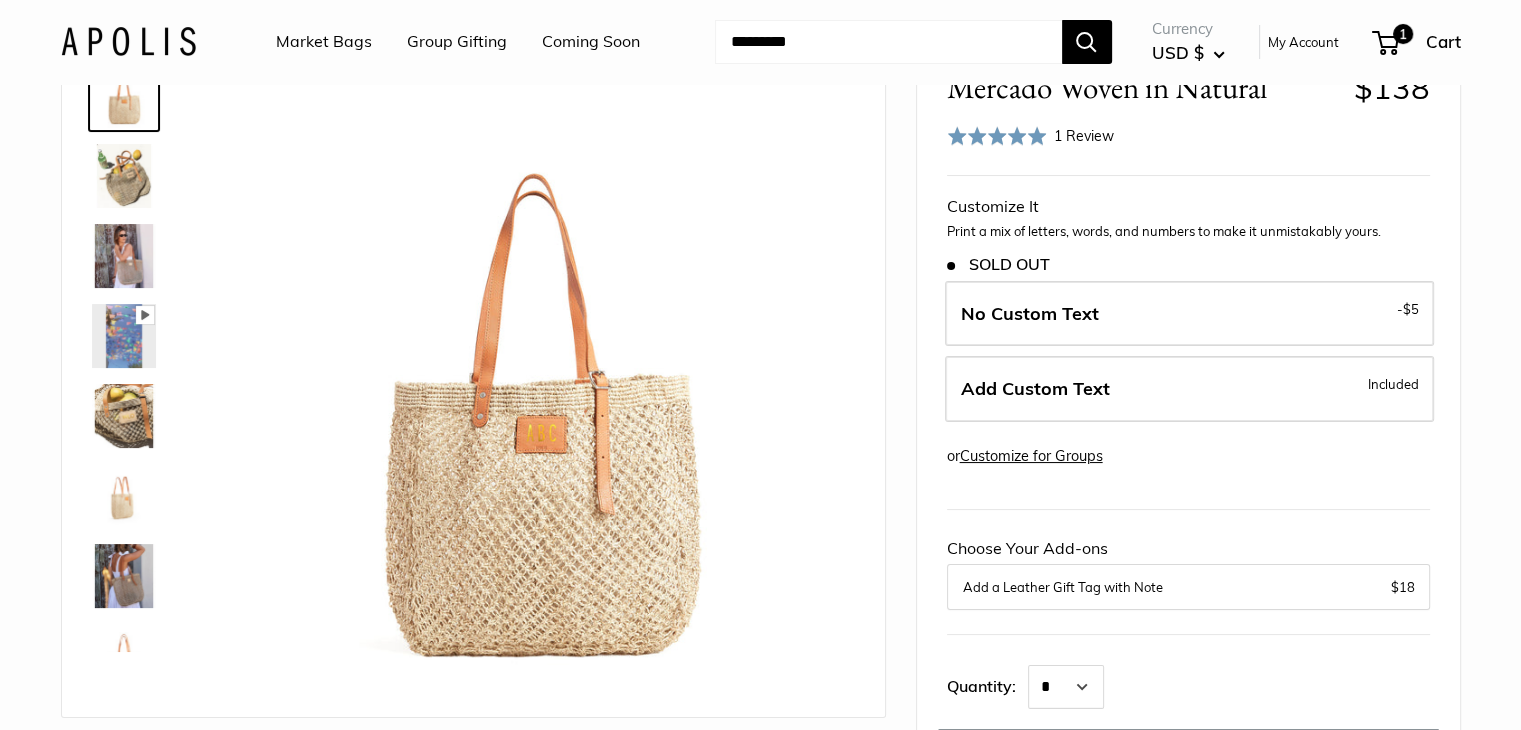 click at bounding box center [124, 176] 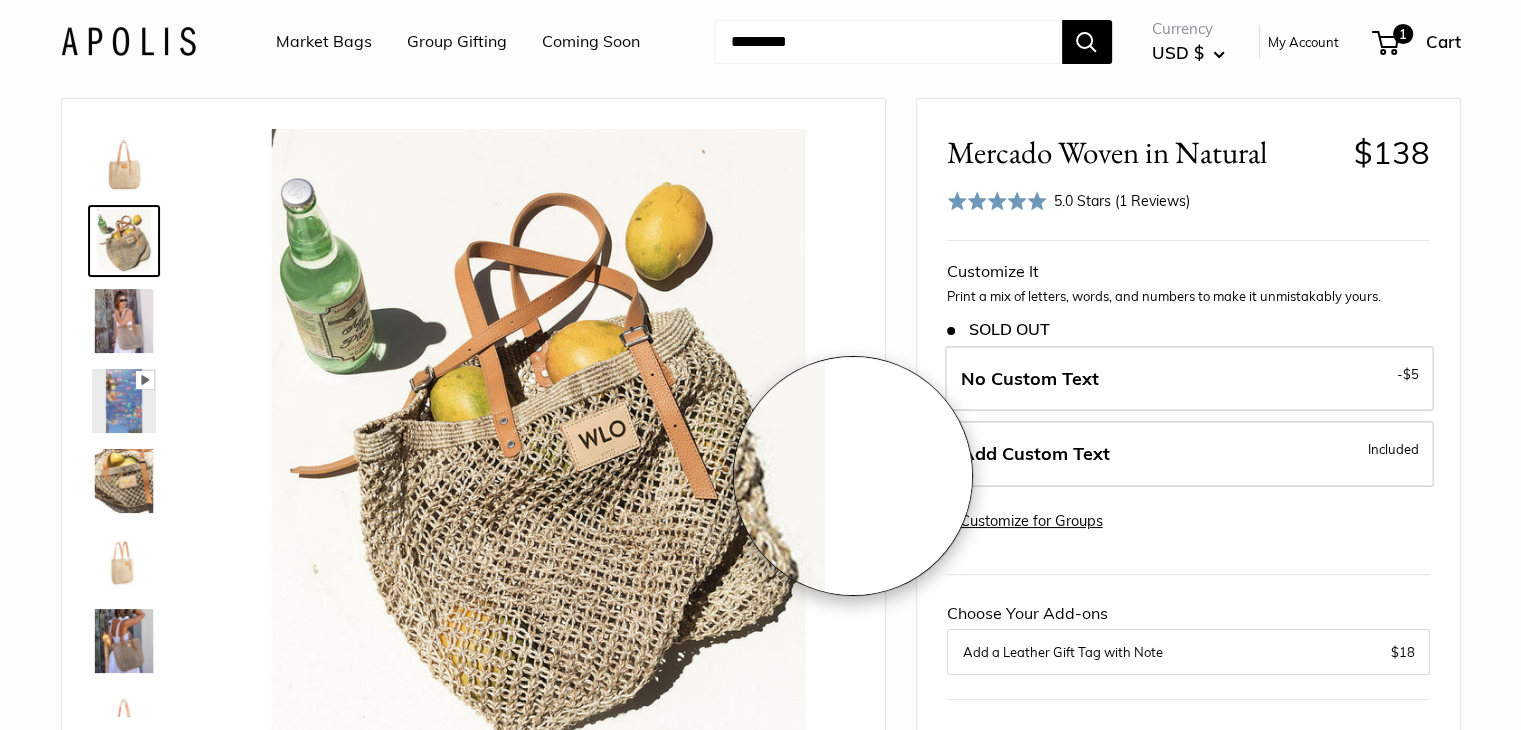scroll, scrollTop: 0, scrollLeft: 0, axis: both 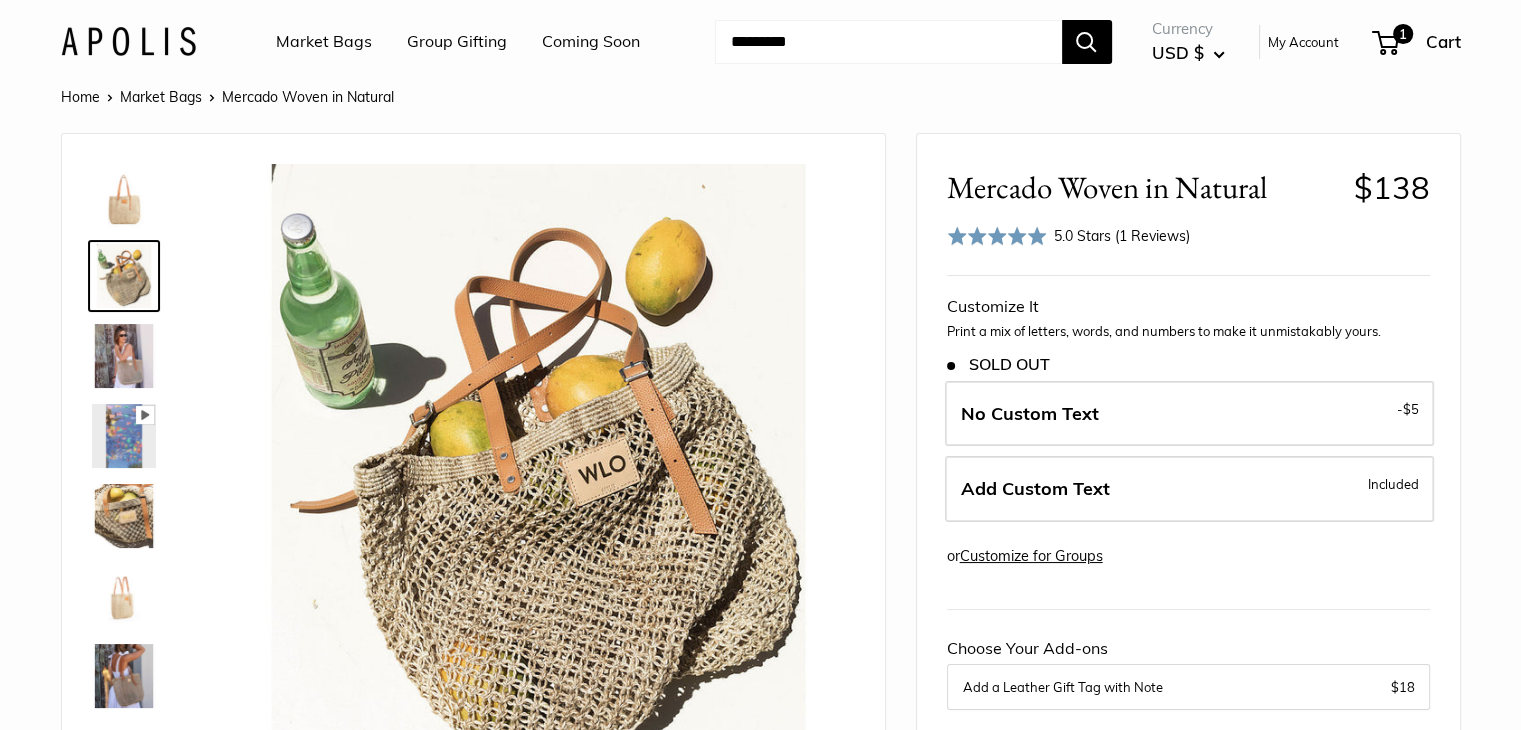 click on "Mercado Woven in Natural" at bounding box center [1143, 187] 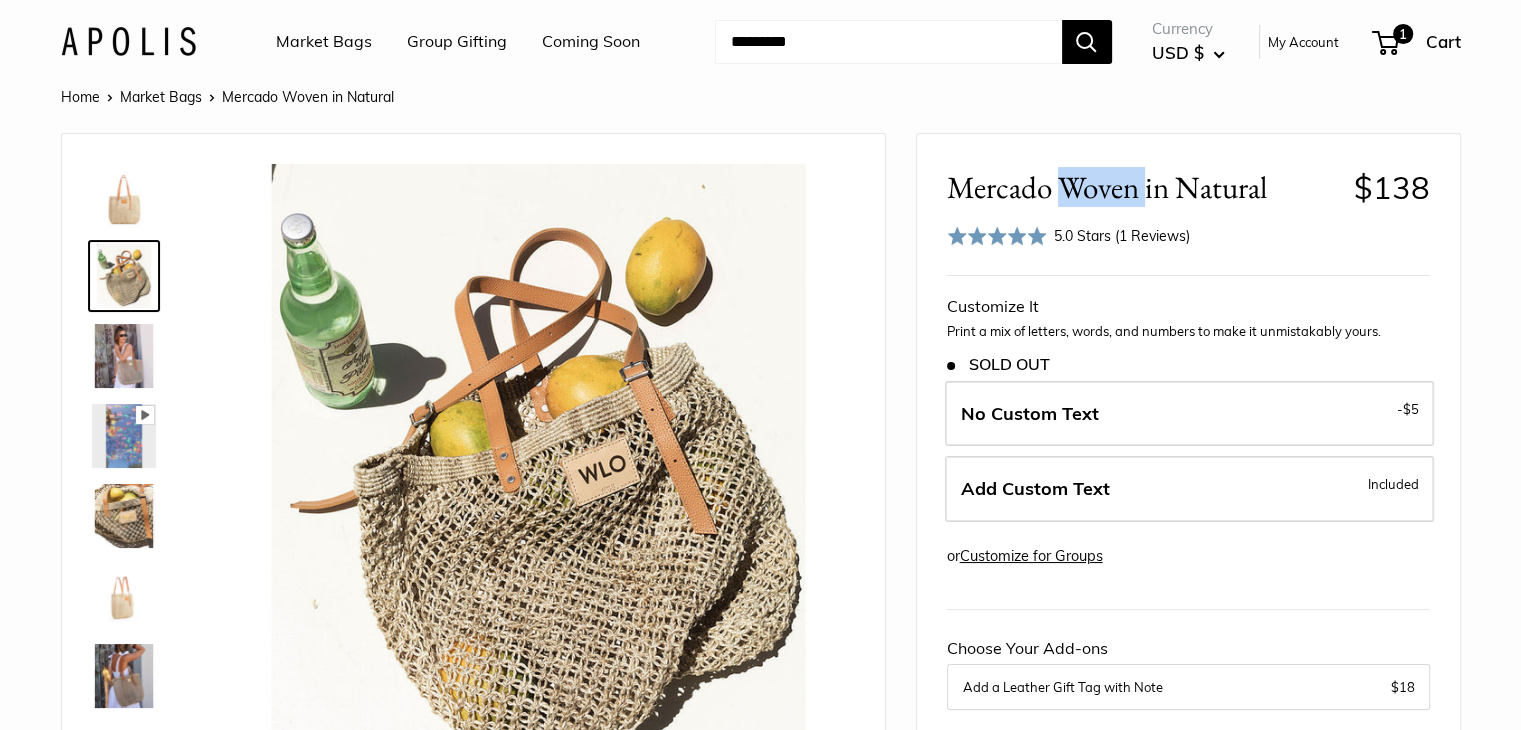 click on "Mercado Woven in Natural" at bounding box center [1143, 187] 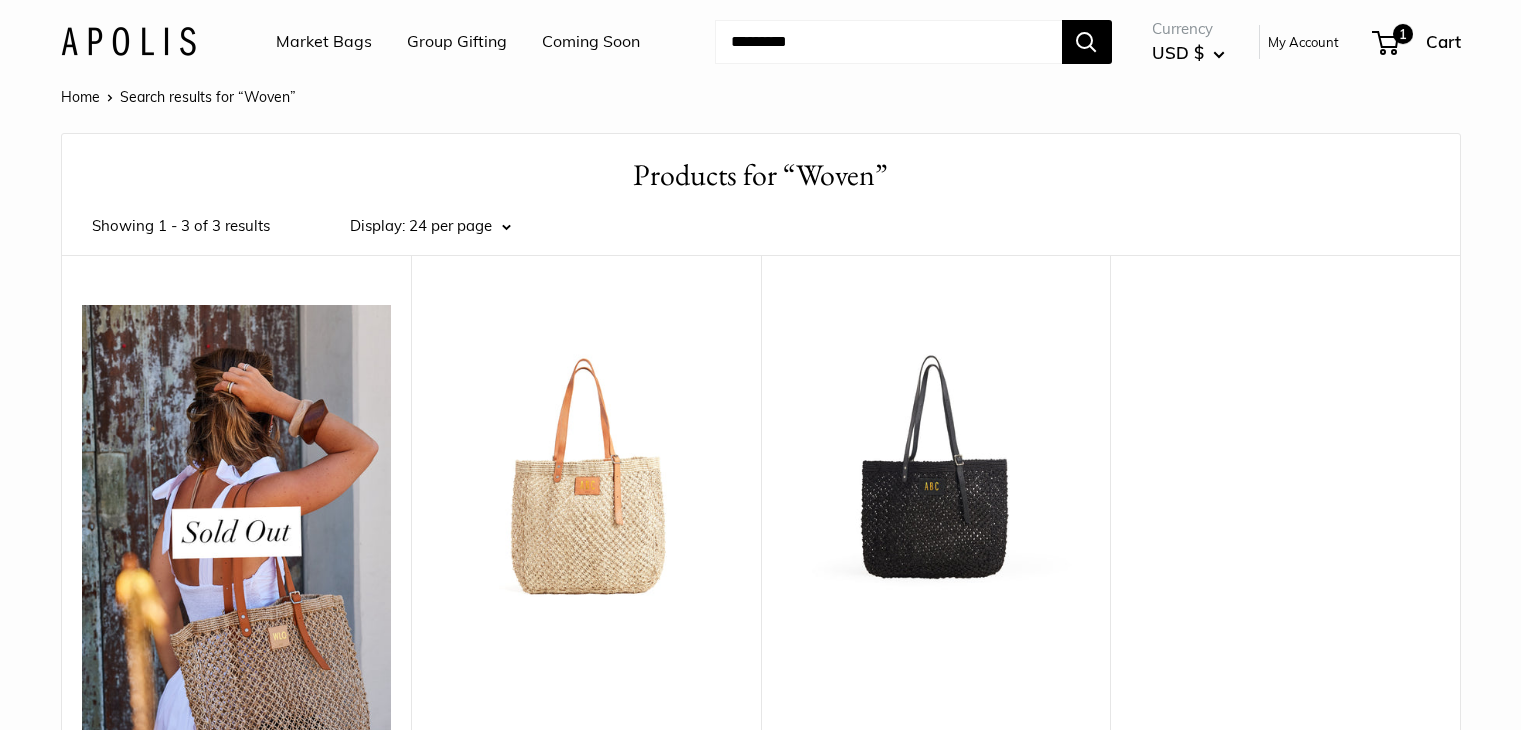 scroll, scrollTop: 0, scrollLeft: 0, axis: both 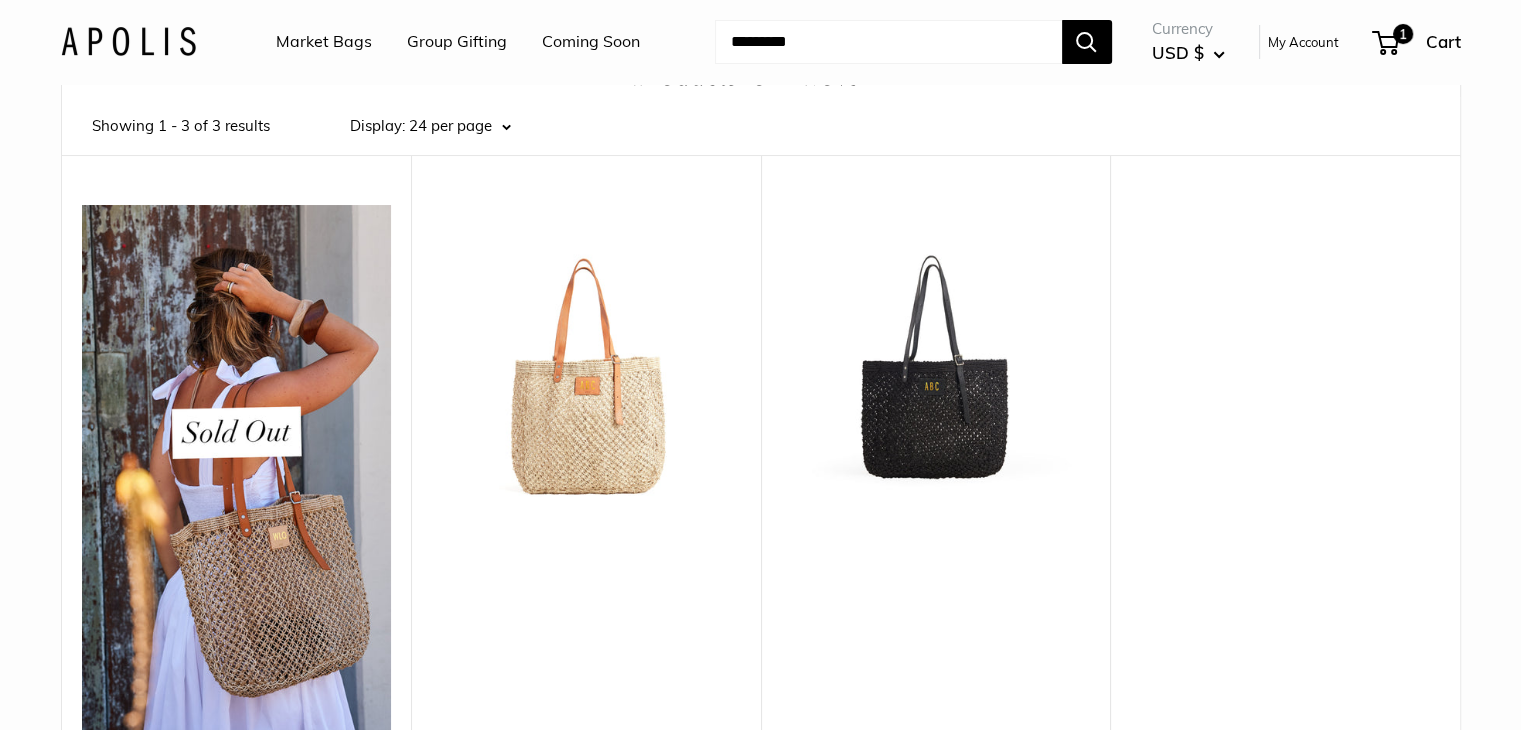 click at bounding box center (0, 0) 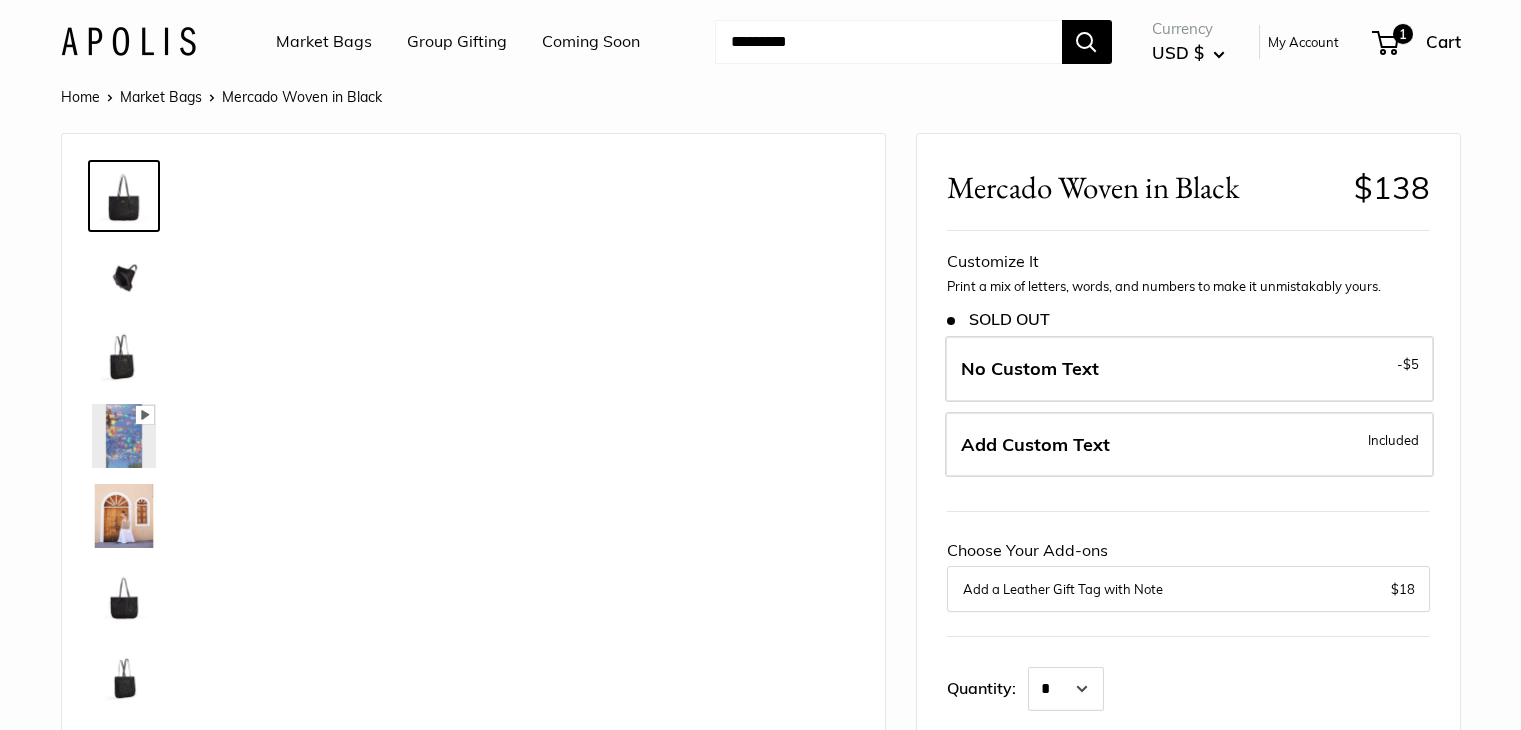 scroll, scrollTop: 0, scrollLeft: 0, axis: both 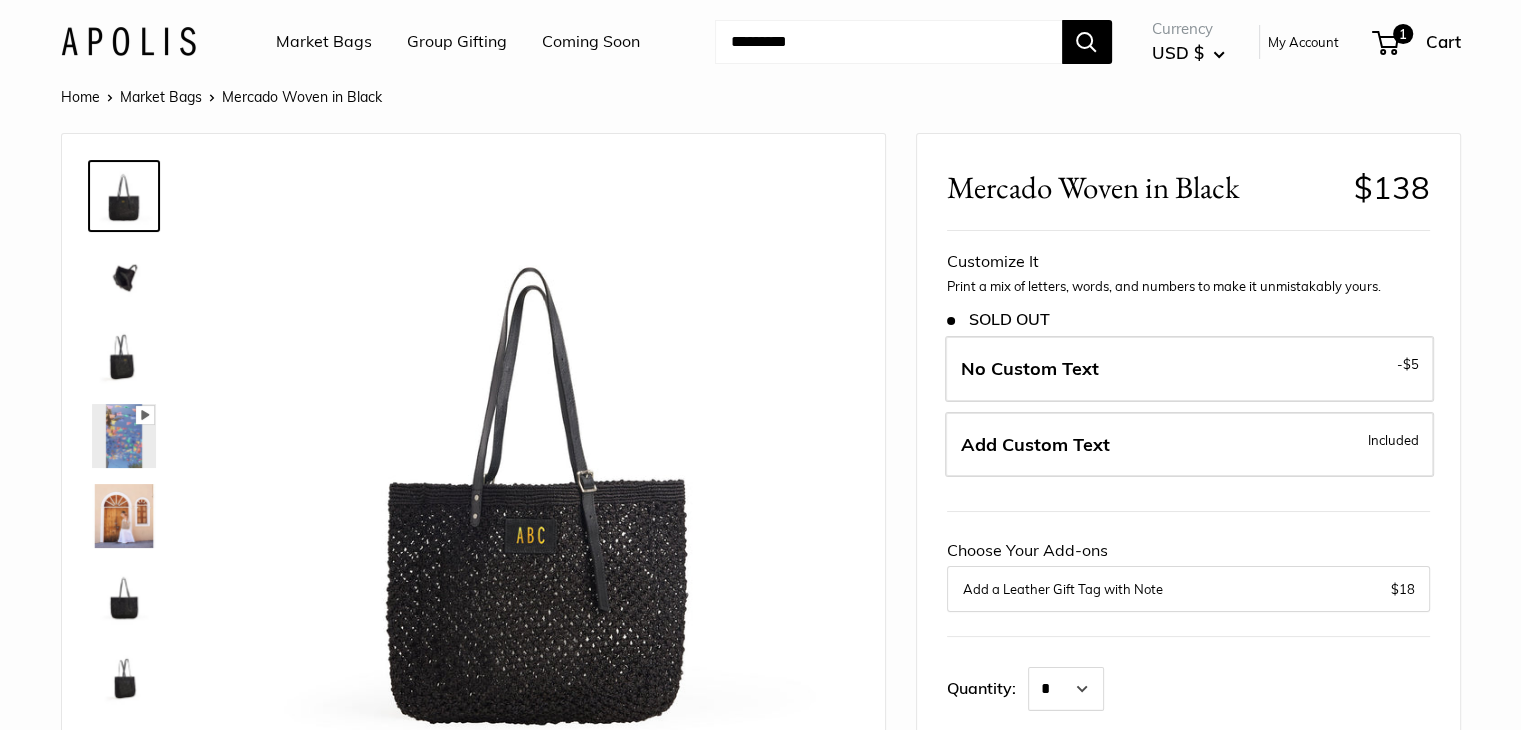 click at bounding box center (888, 42) 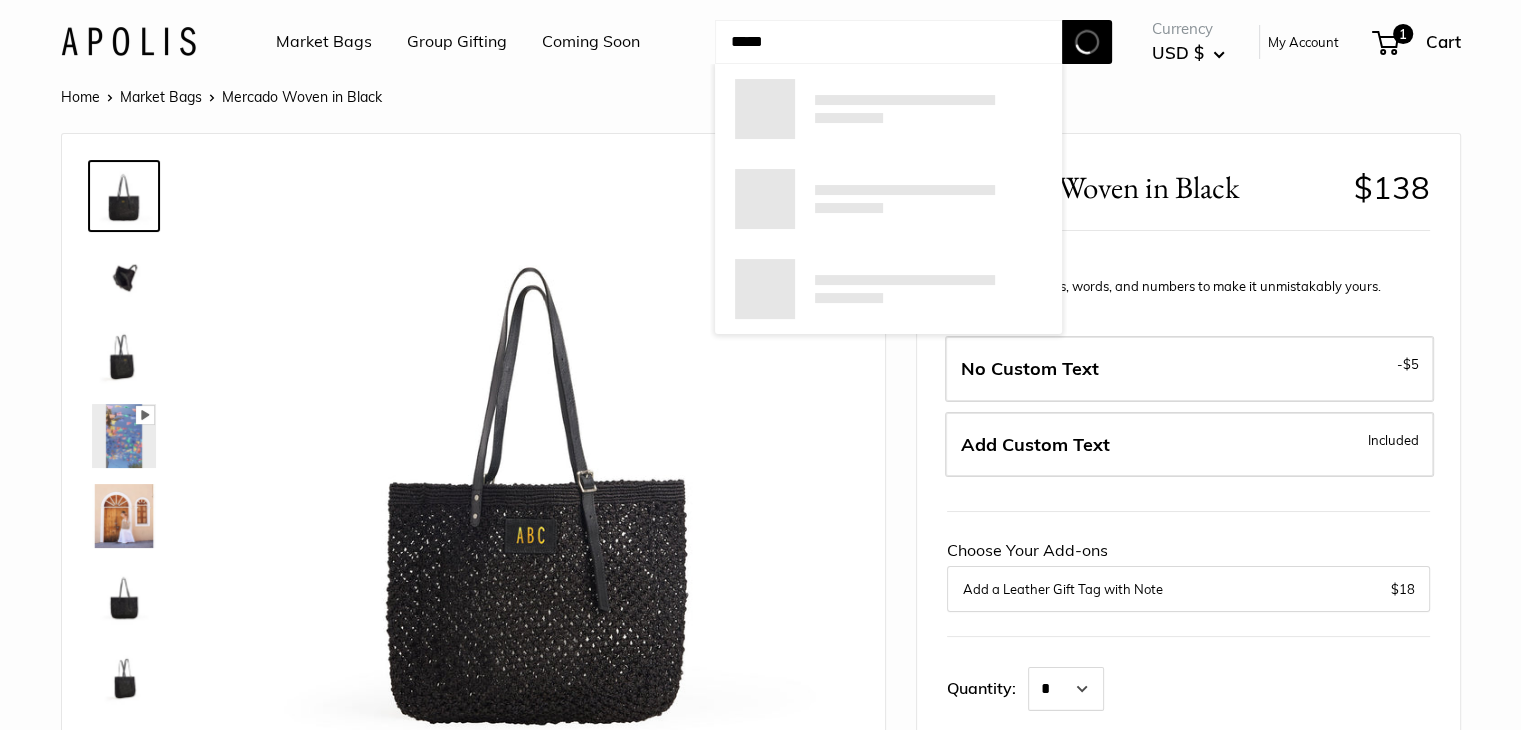type on "*****" 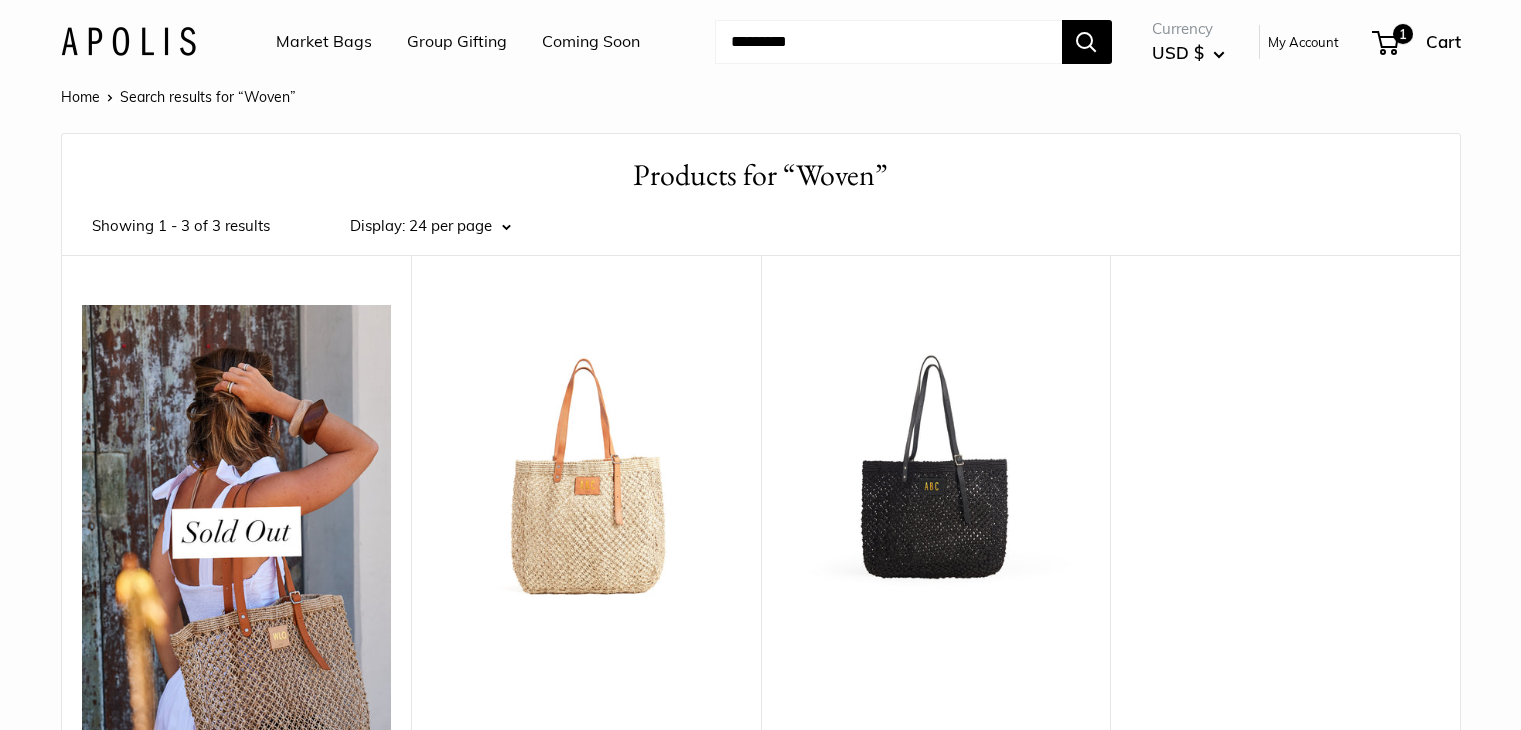 scroll, scrollTop: 0, scrollLeft: 0, axis: both 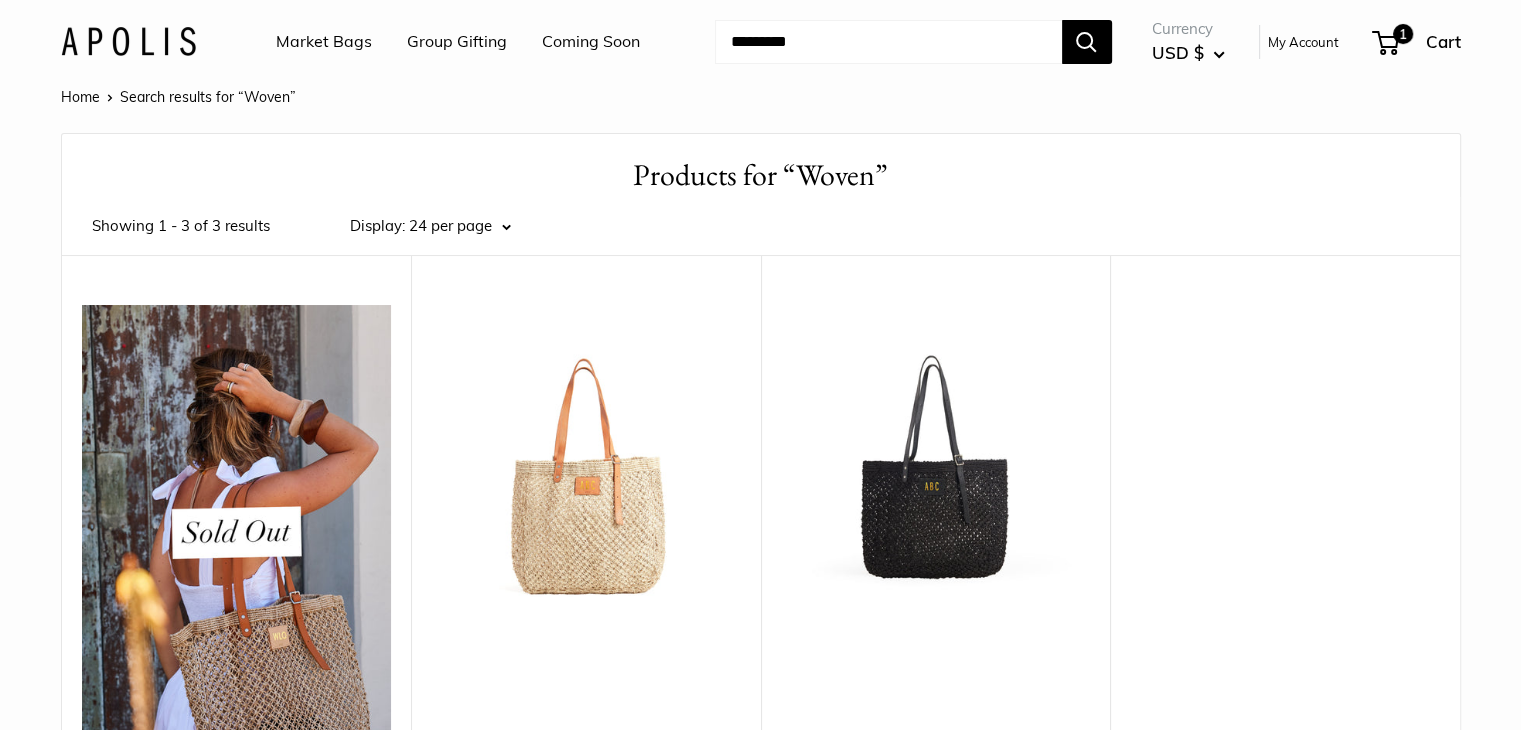 click at bounding box center (237, 580) 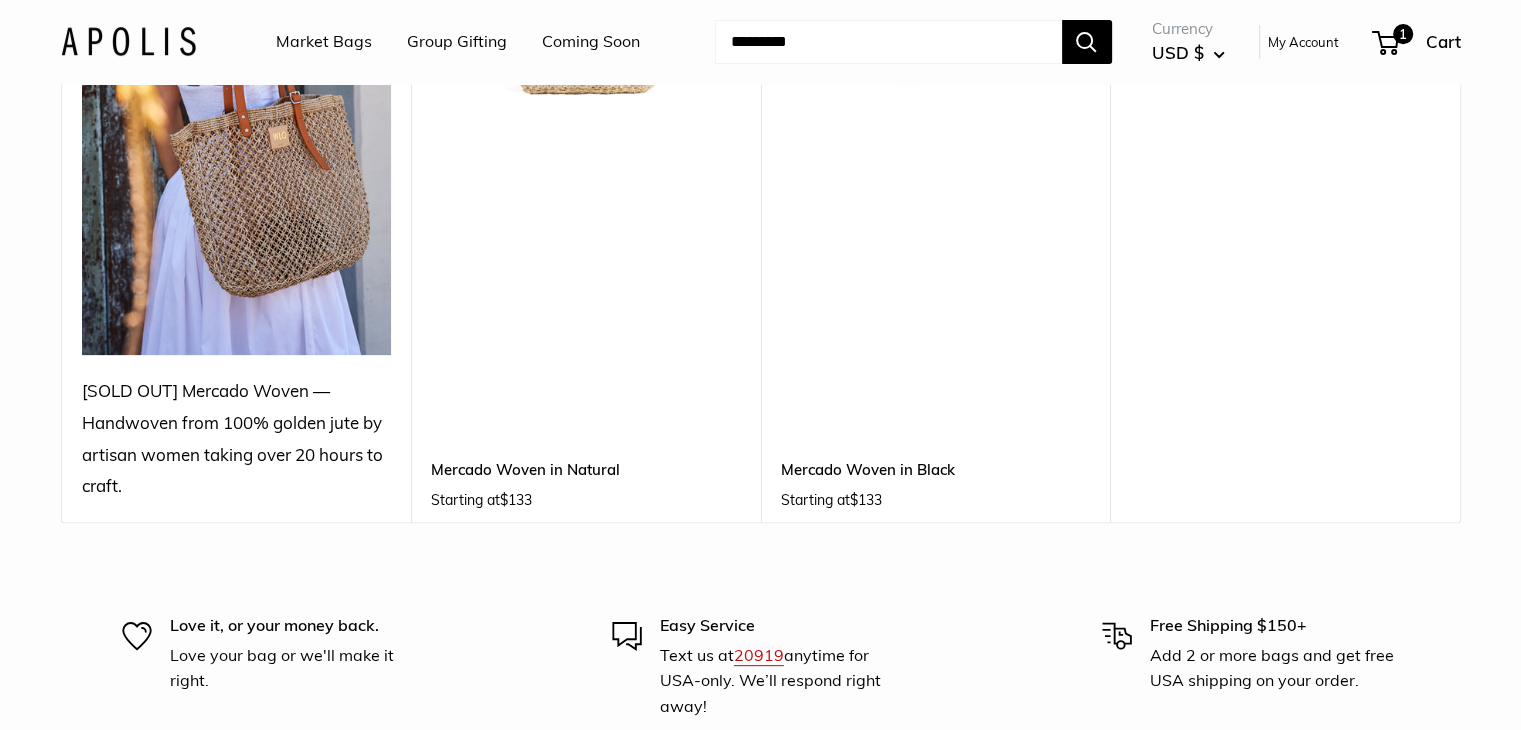scroll, scrollTop: 0, scrollLeft: 0, axis: both 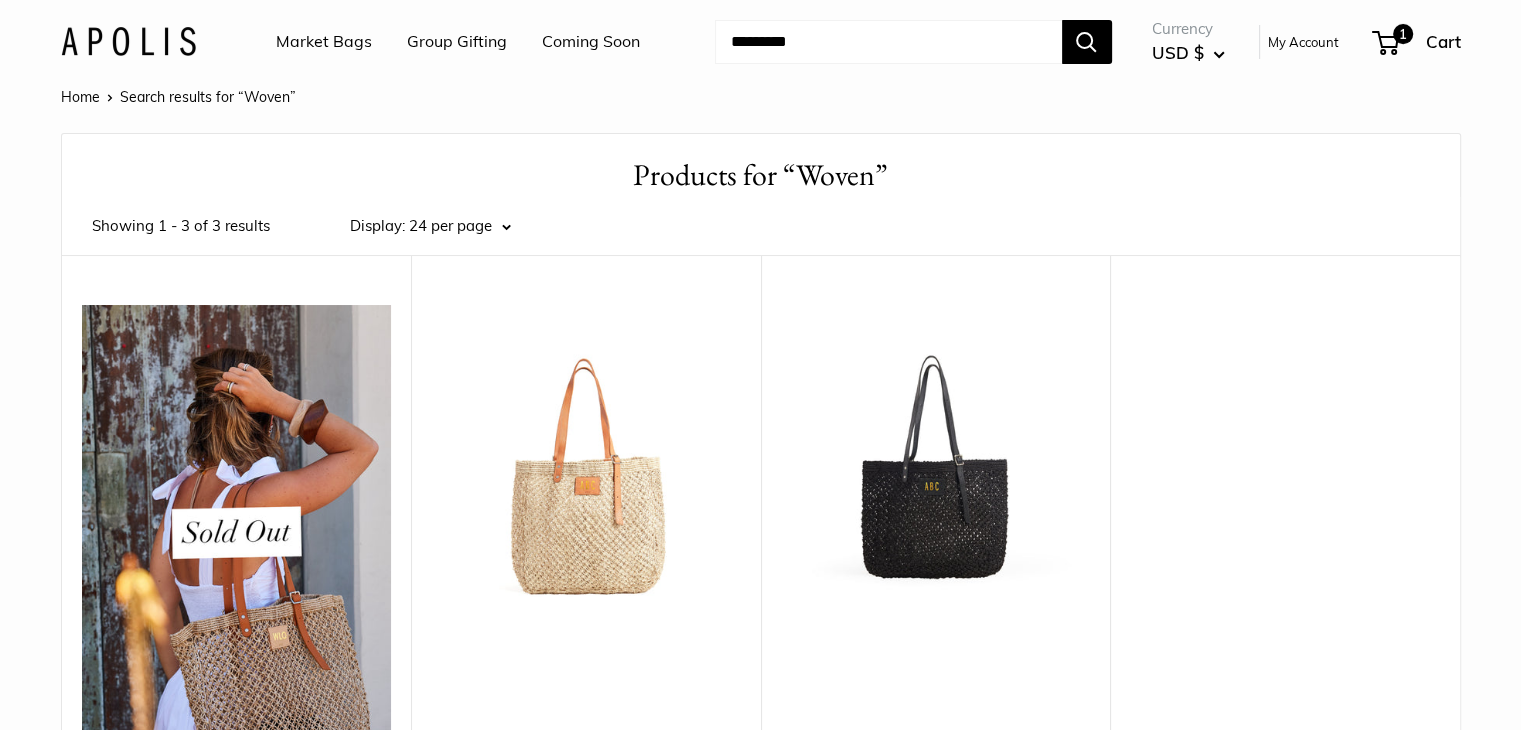 click on "Market Bags" at bounding box center [324, 42] 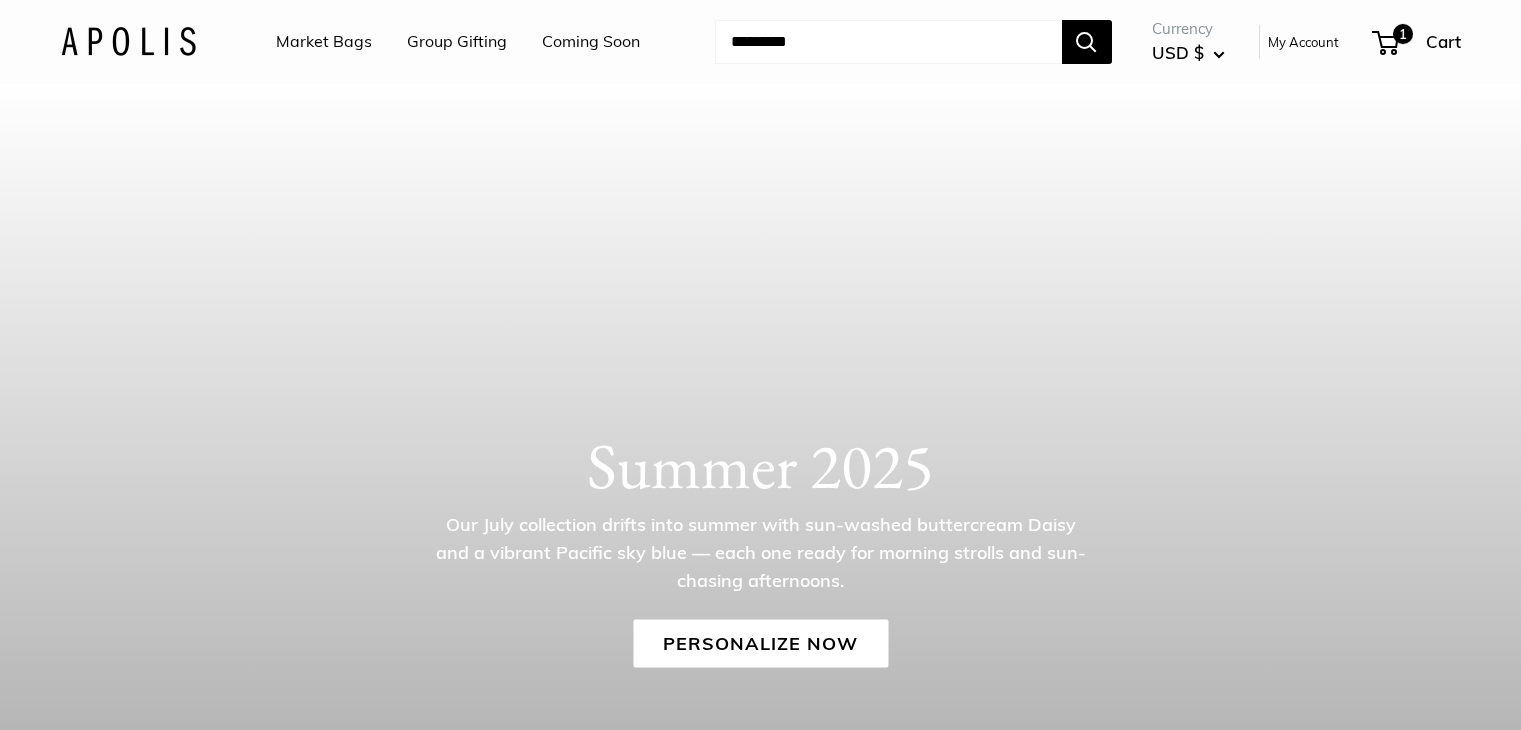 scroll, scrollTop: 0, scrollLeft: 0, axis: both 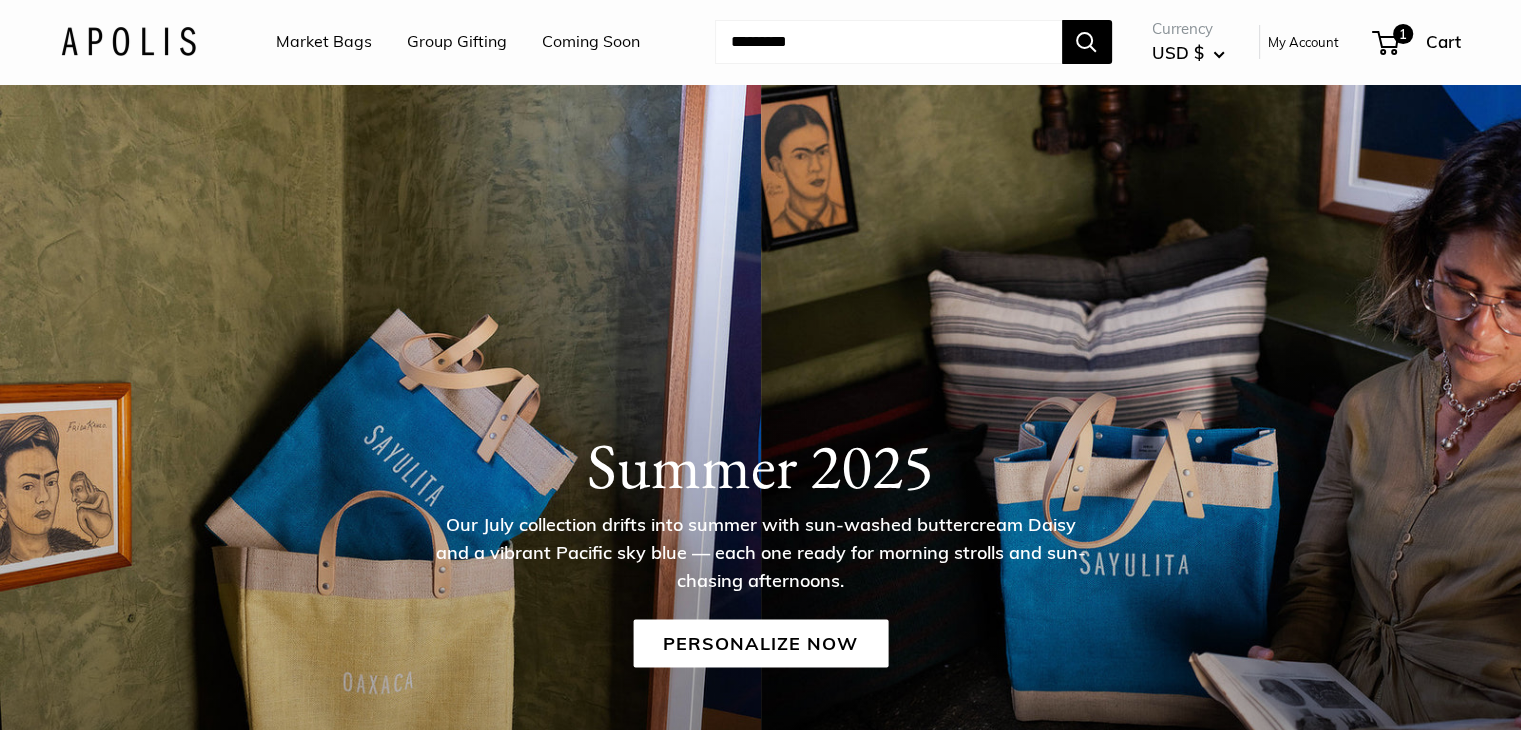 click on "Coming Soon" at bounding box center (591, 42) 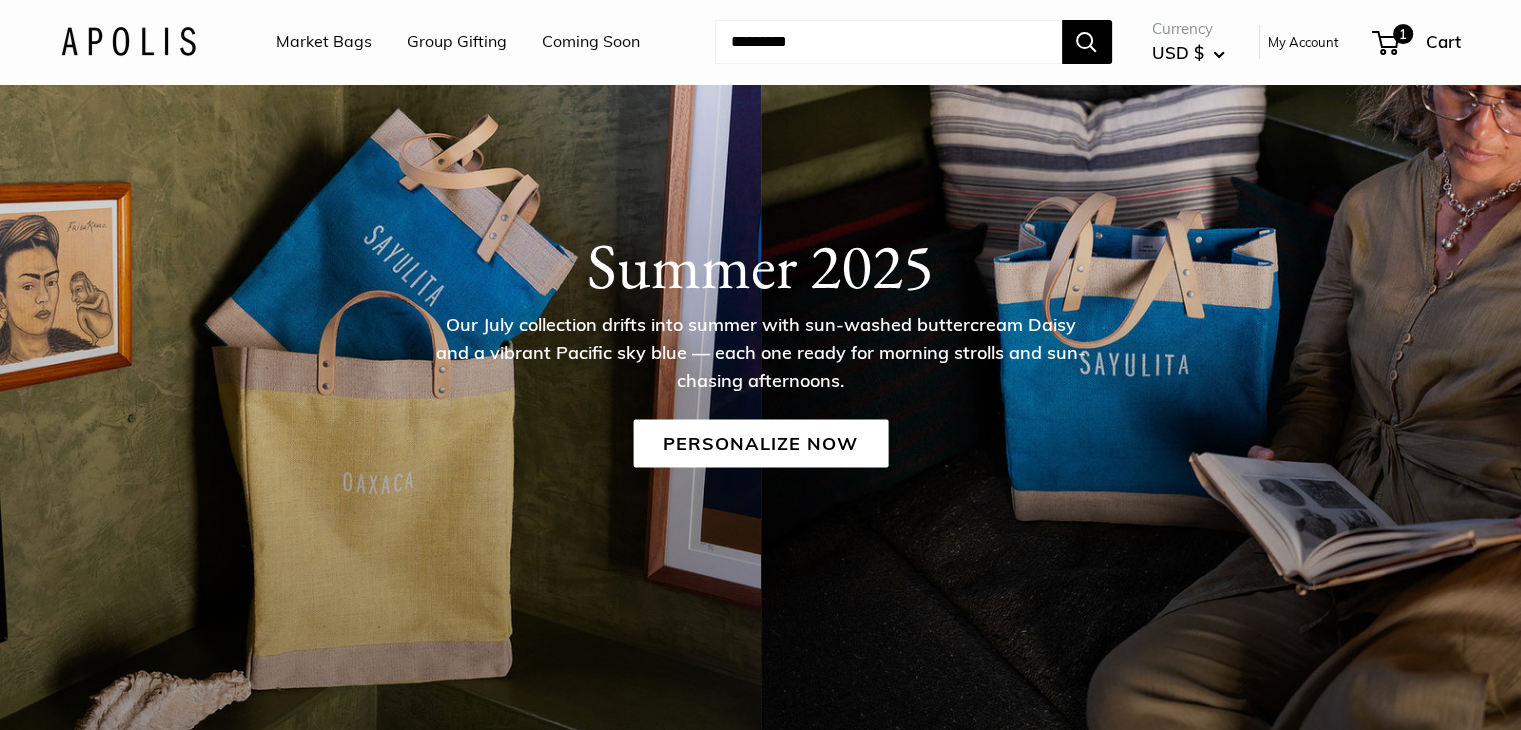 scroll, scrollTop: 200, scrollLeft: 0, axis: vertical 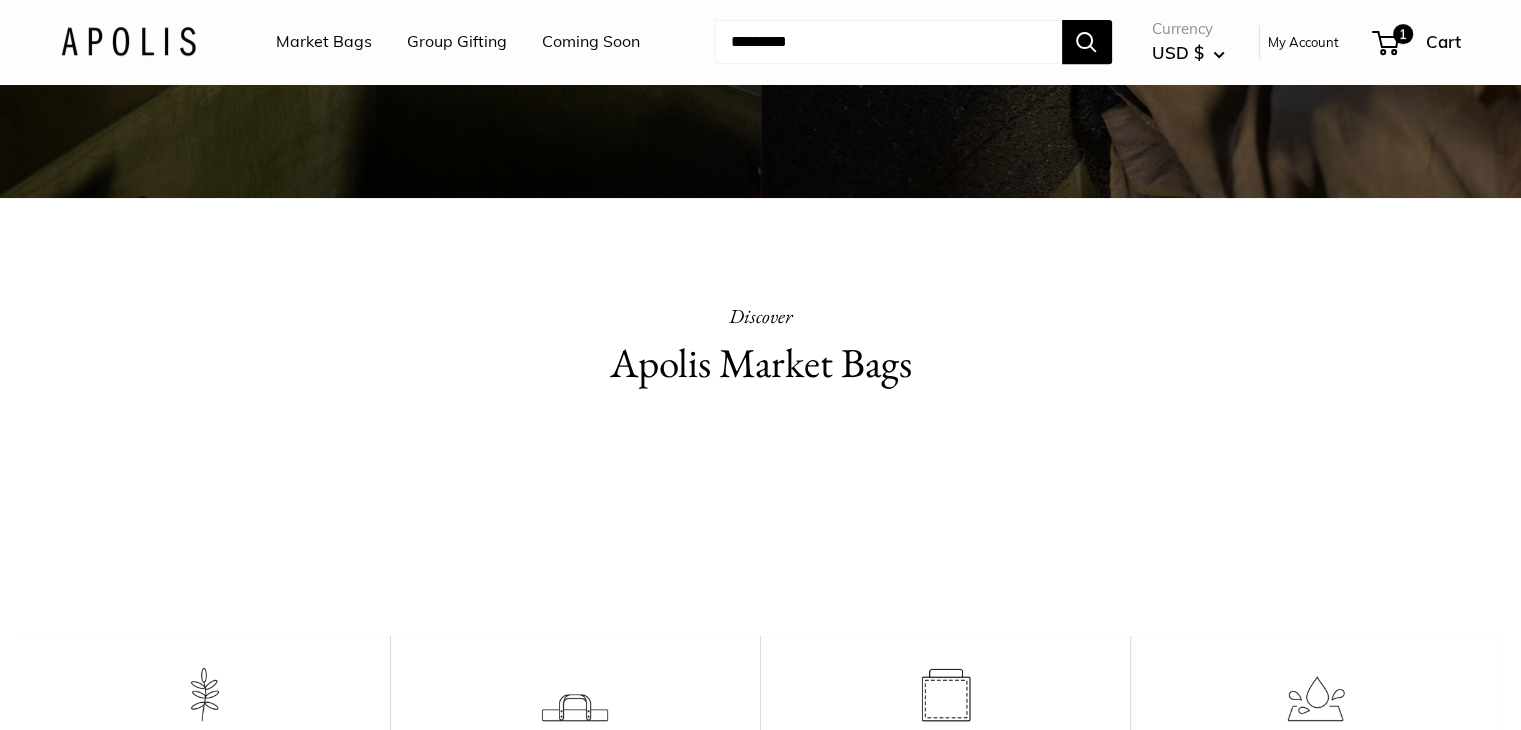 click on "Apolis Market Bags" at bounding box center [761, 363] 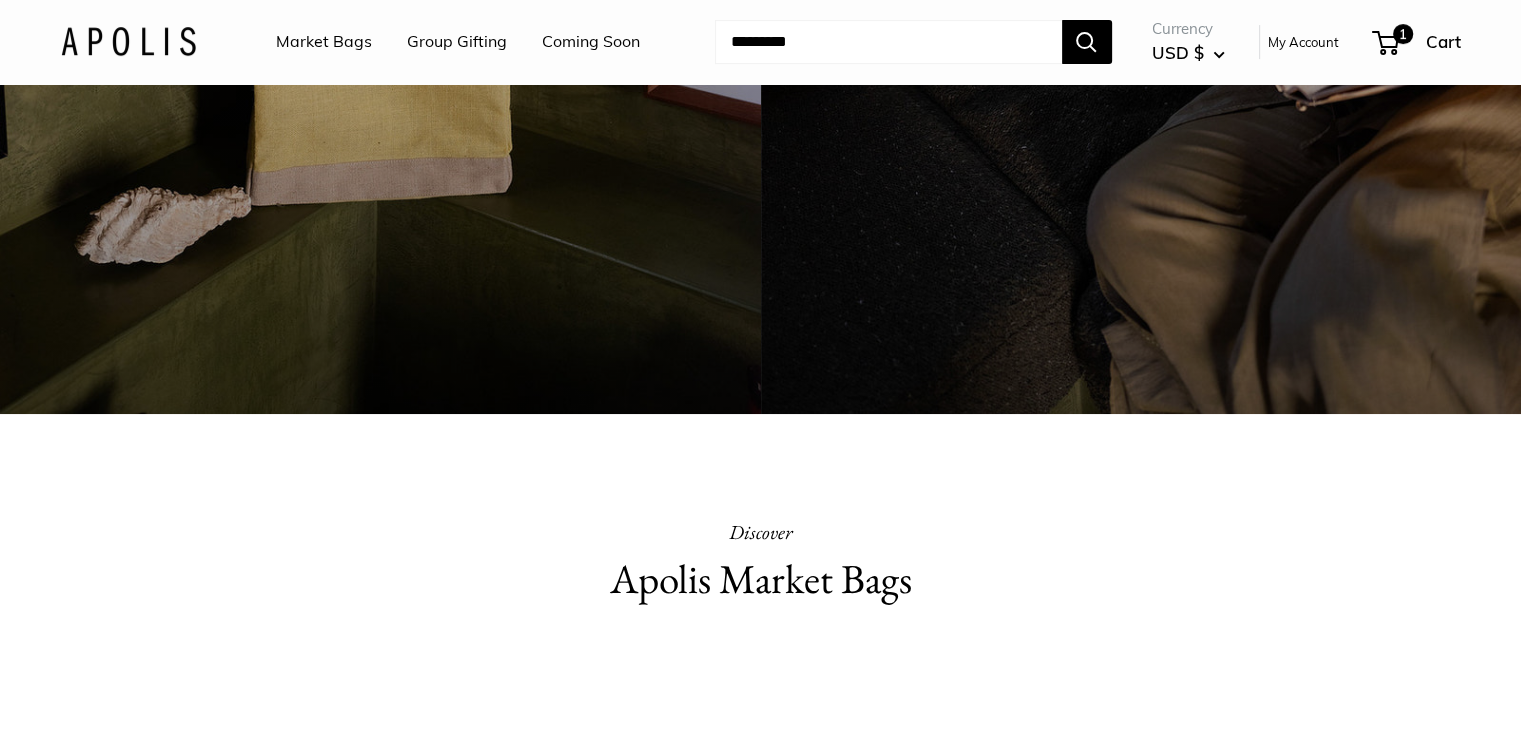 scroll, scrollTop: 400, scrollLeft: 0, axis: vertical 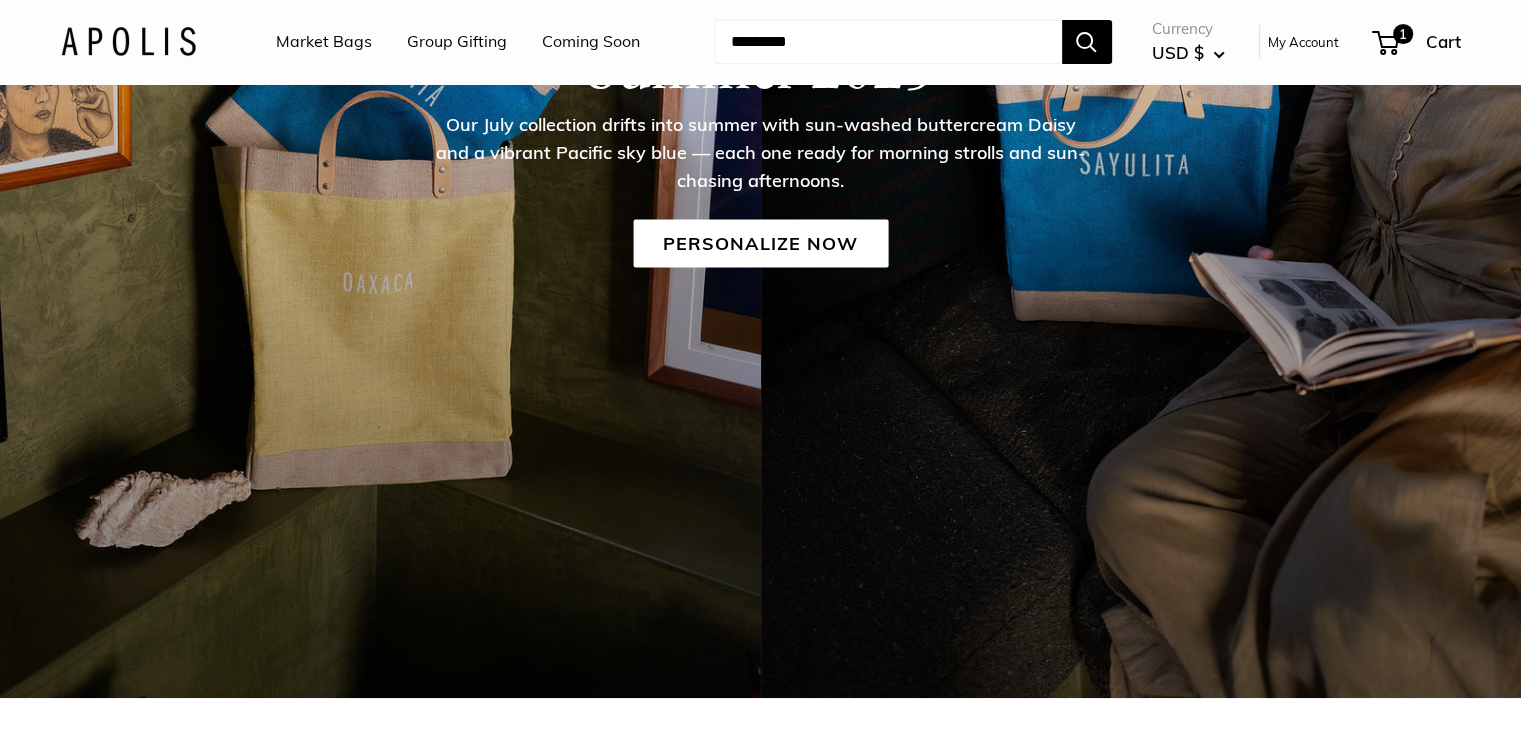 click on "Market Bags" at bounding box center (324, 42) 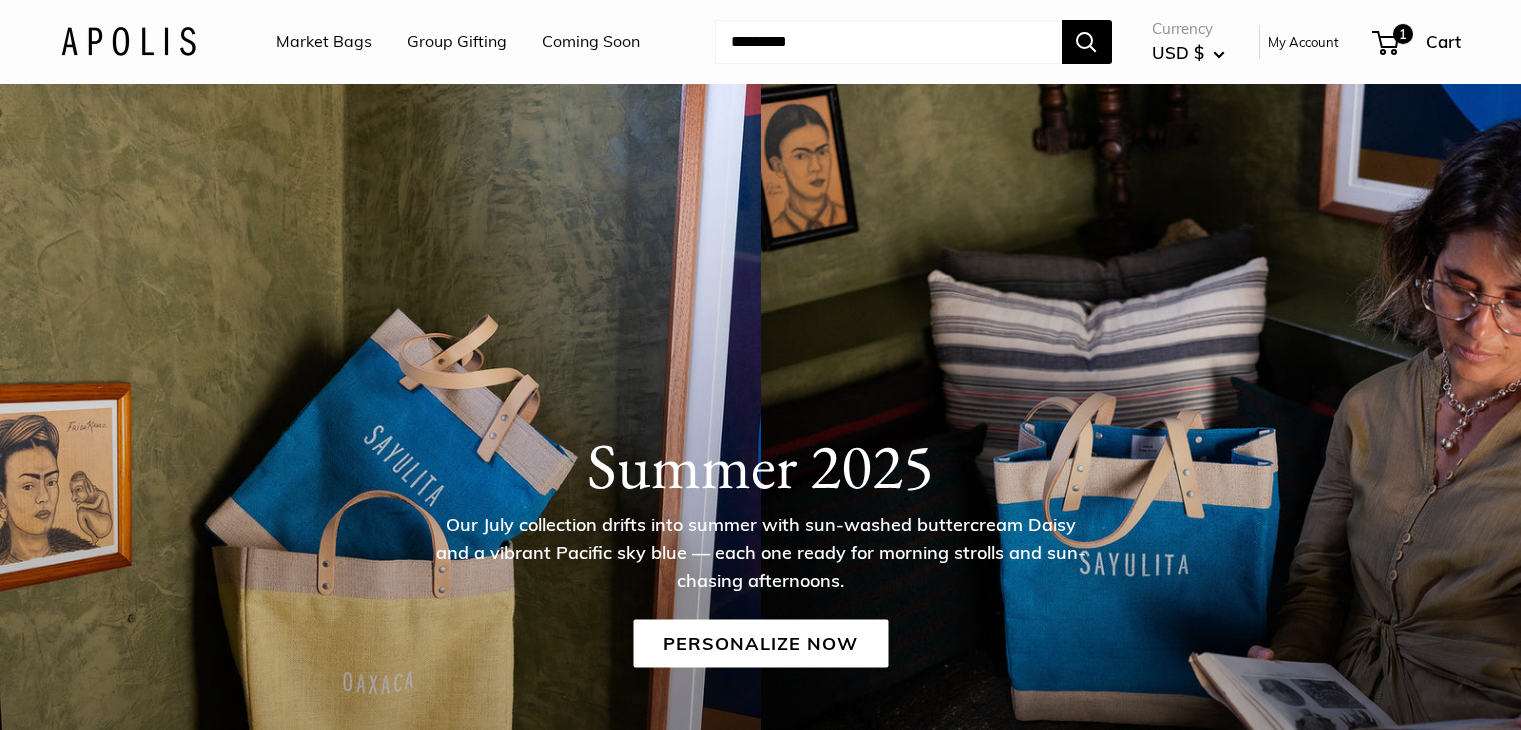 click at bounding box center (128, 41) 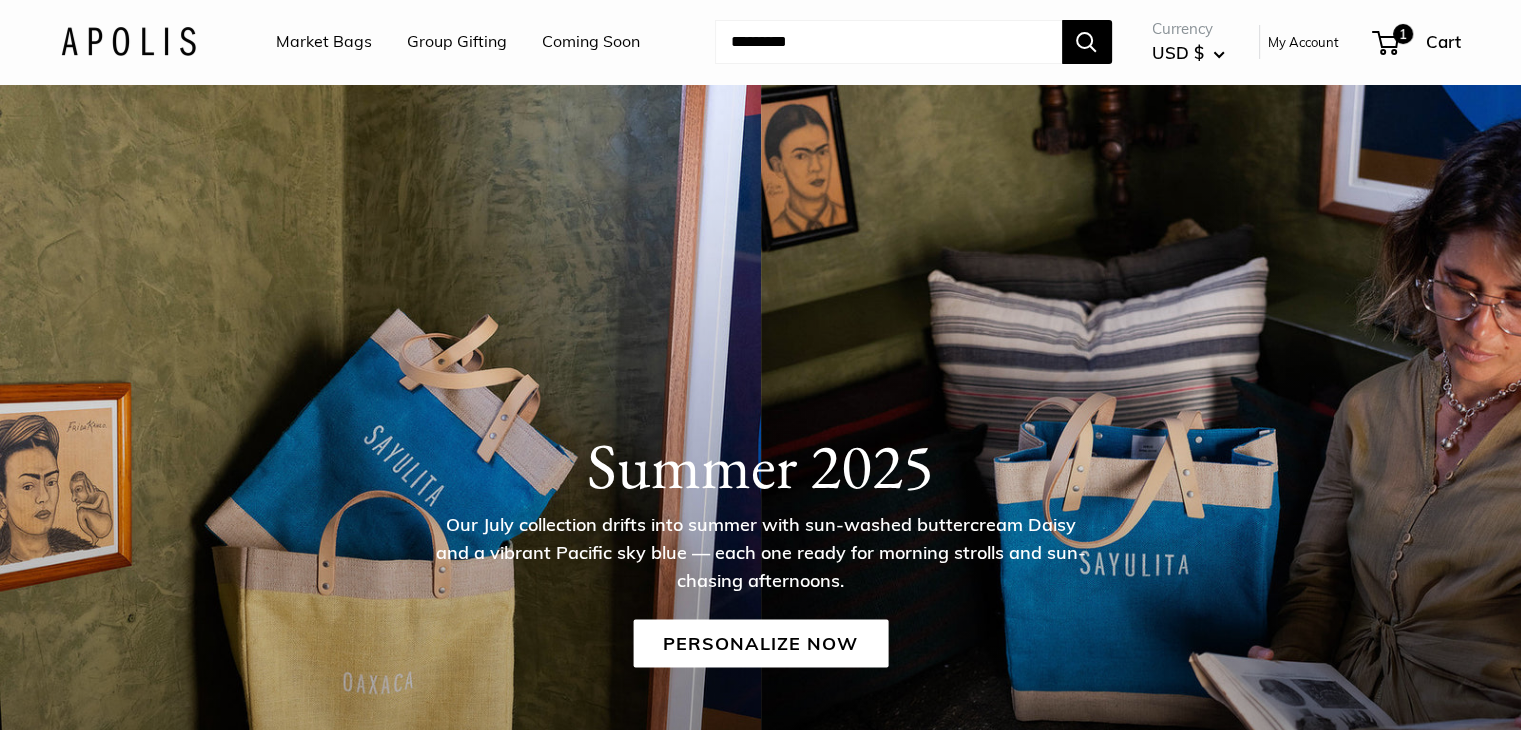 scroll, scrollTop: 0, scrollLeft: 0, axis: both 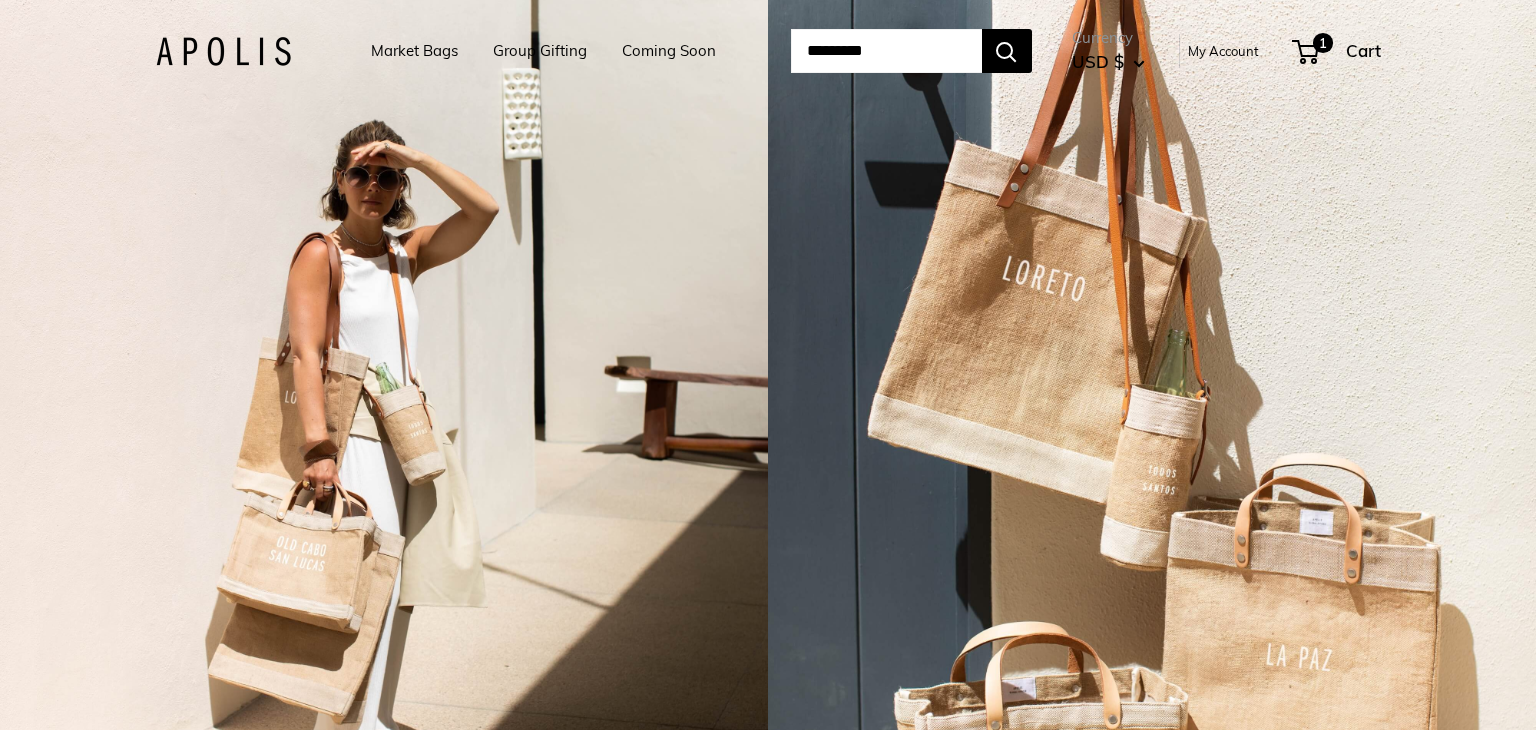click on "Market Bags" at bounding box center (414, 51) 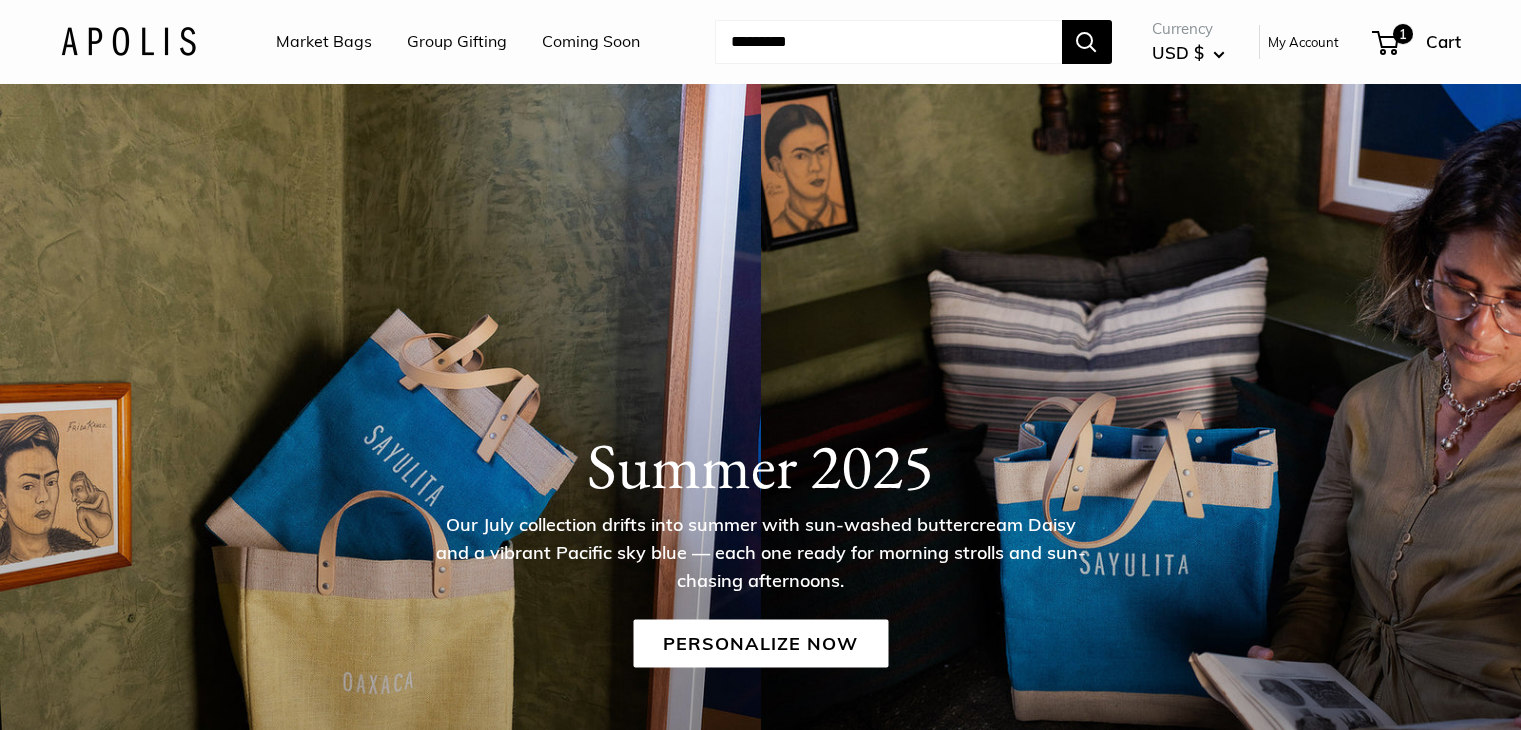 scroll, scrollTop: 0, scrollLeft: 0, axis: both 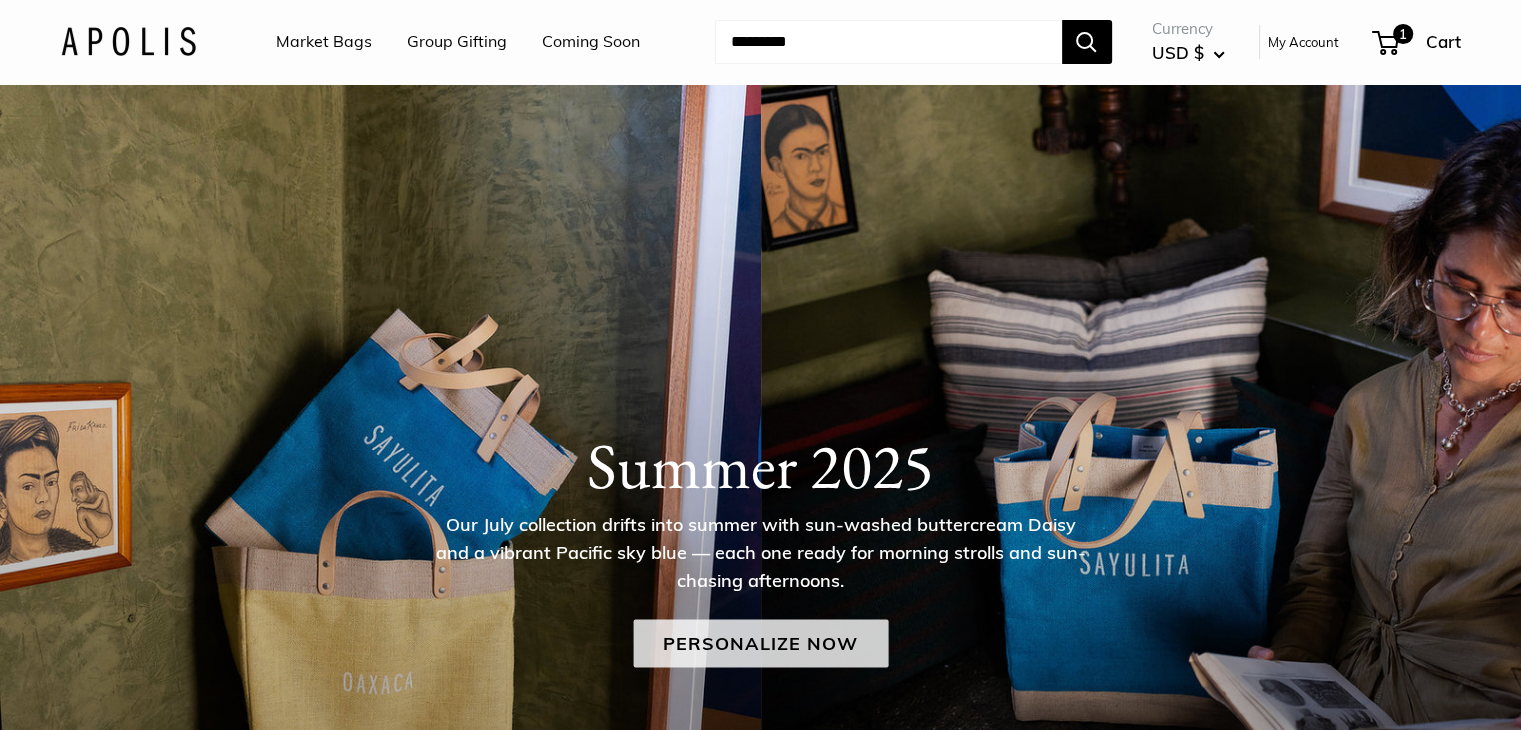 click on "Personalize Now" at bounding box center [760, 644] 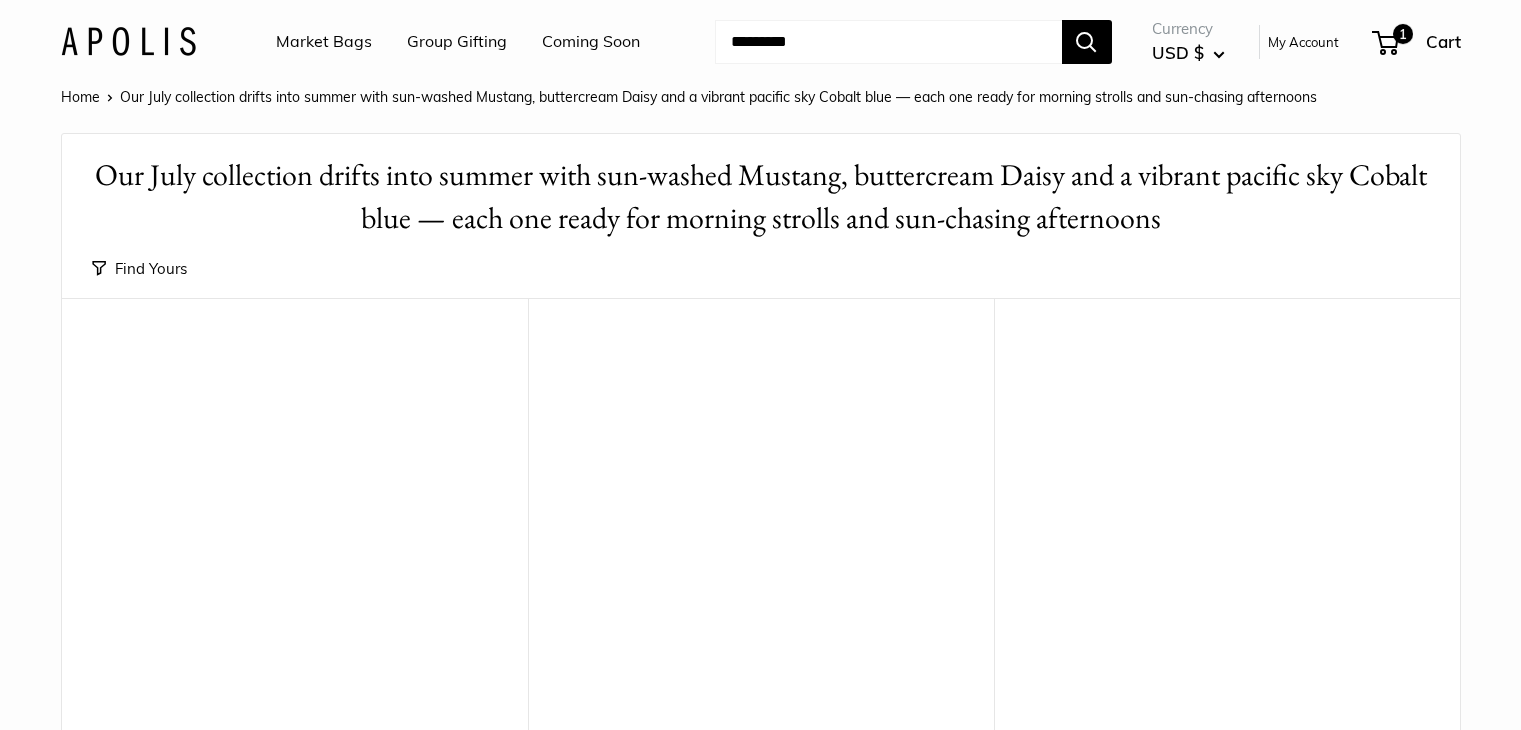 scroll, scrollTop: 0, scrollLeft: 0, axis: both 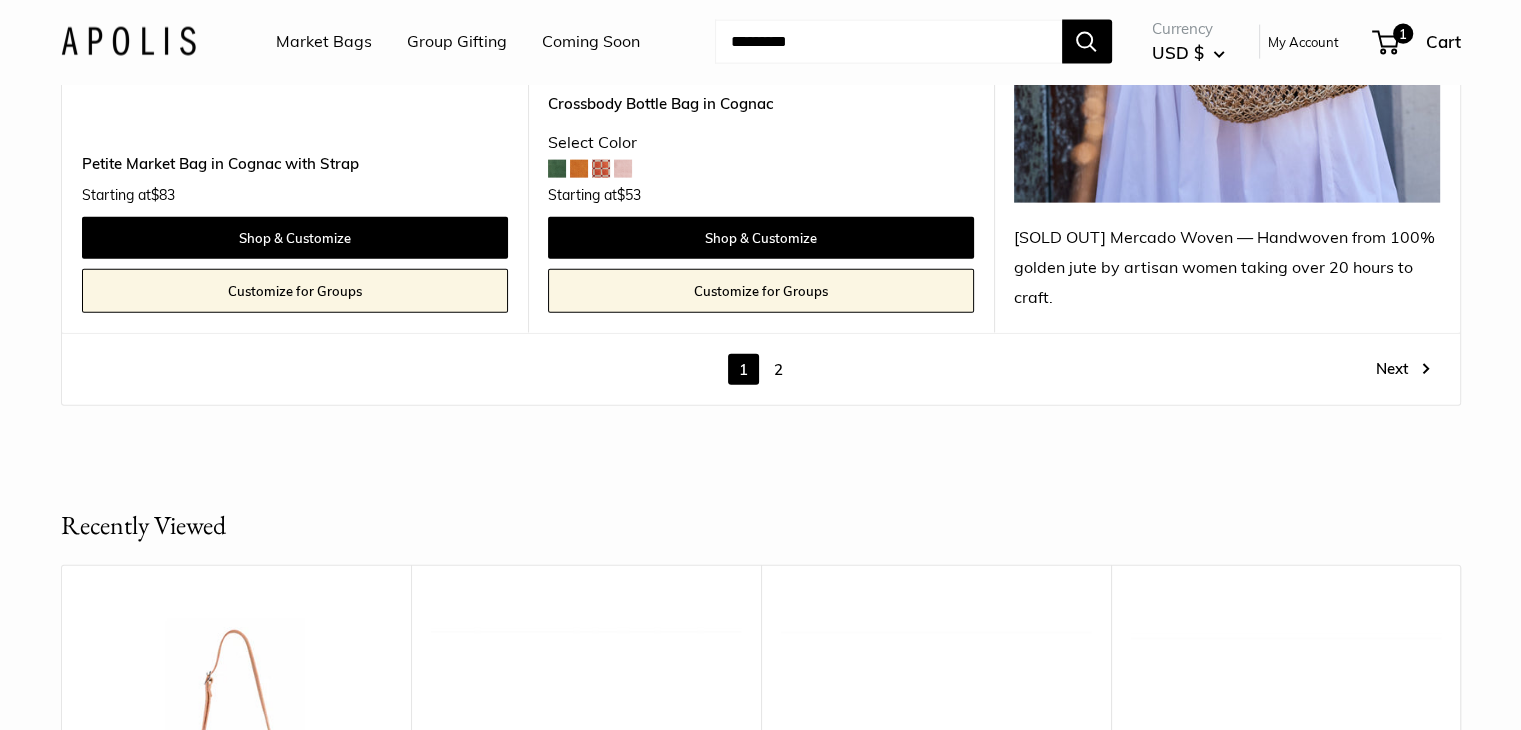 click on "2" at bounding box center [778, 369] 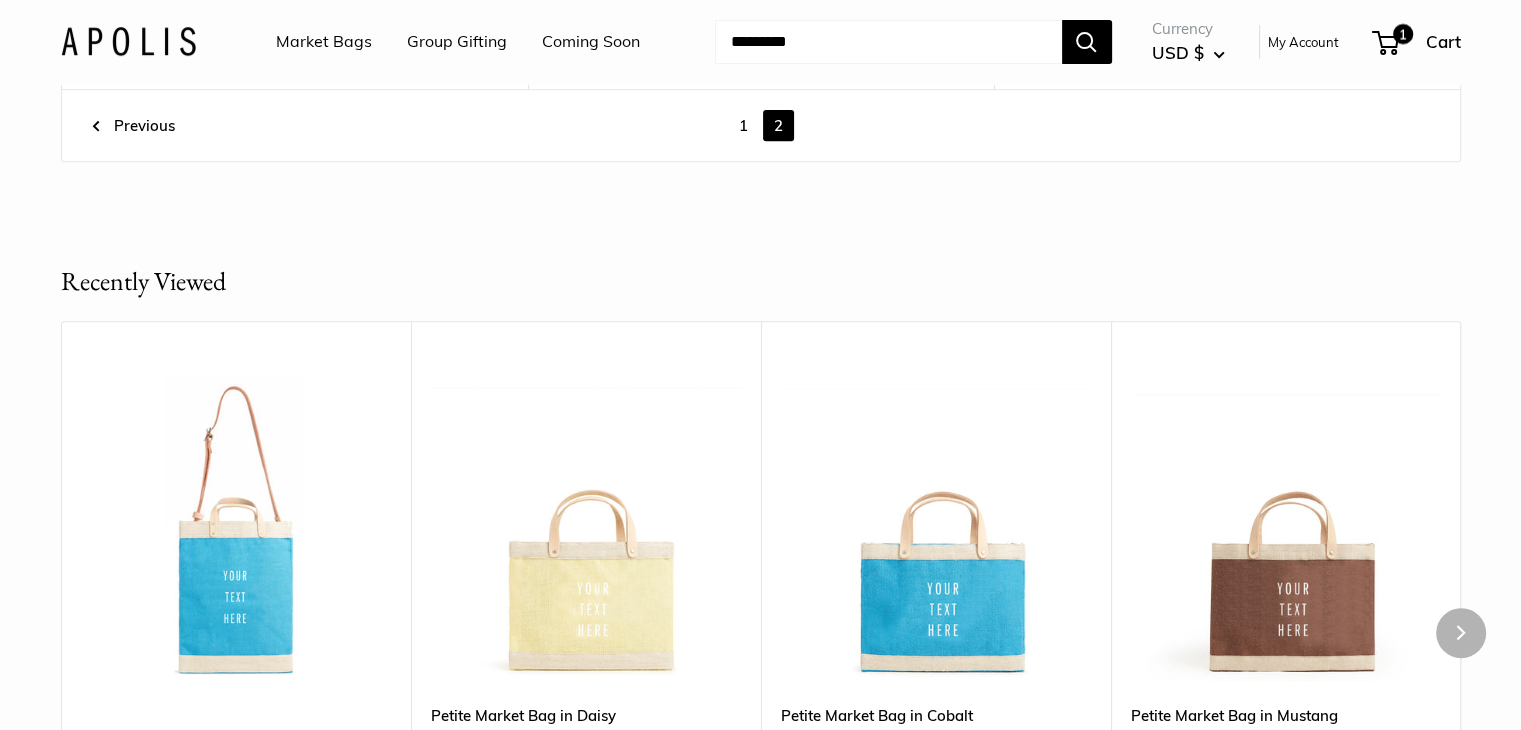 scroll, scrollTop: 823, scrollLeft: 0, axis: vertical 